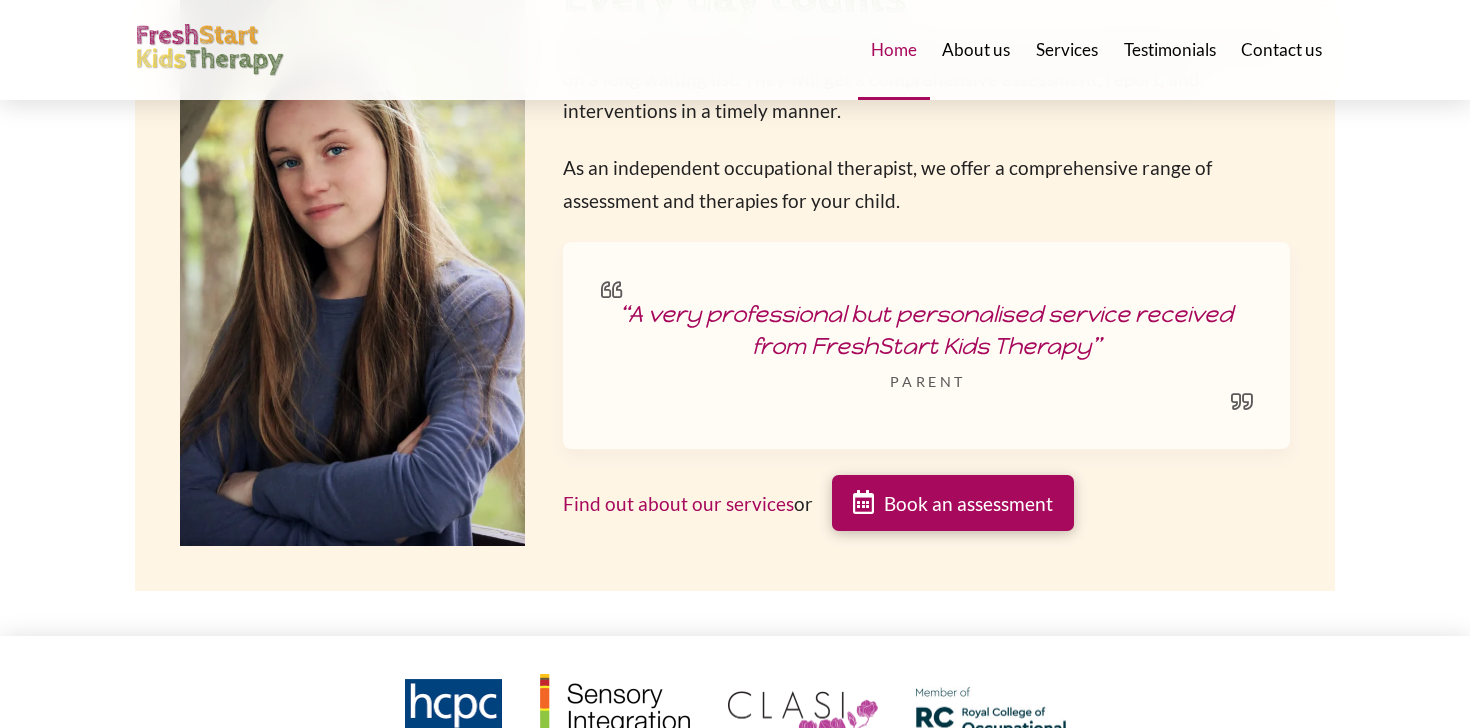 scroll, scrollTop: 3012, scrollLeft: 0, axis: vertical 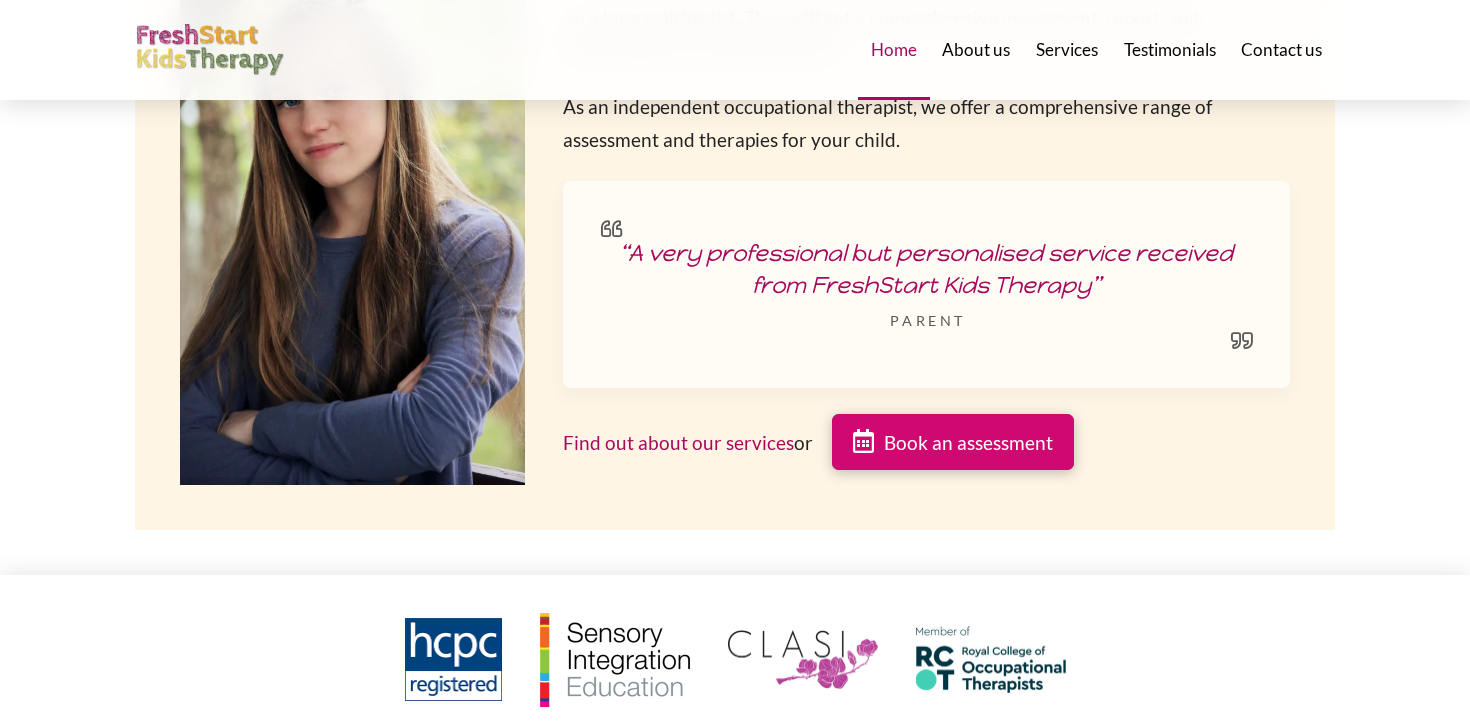 click on "Book an assessment" at bounding box center (968, 442) 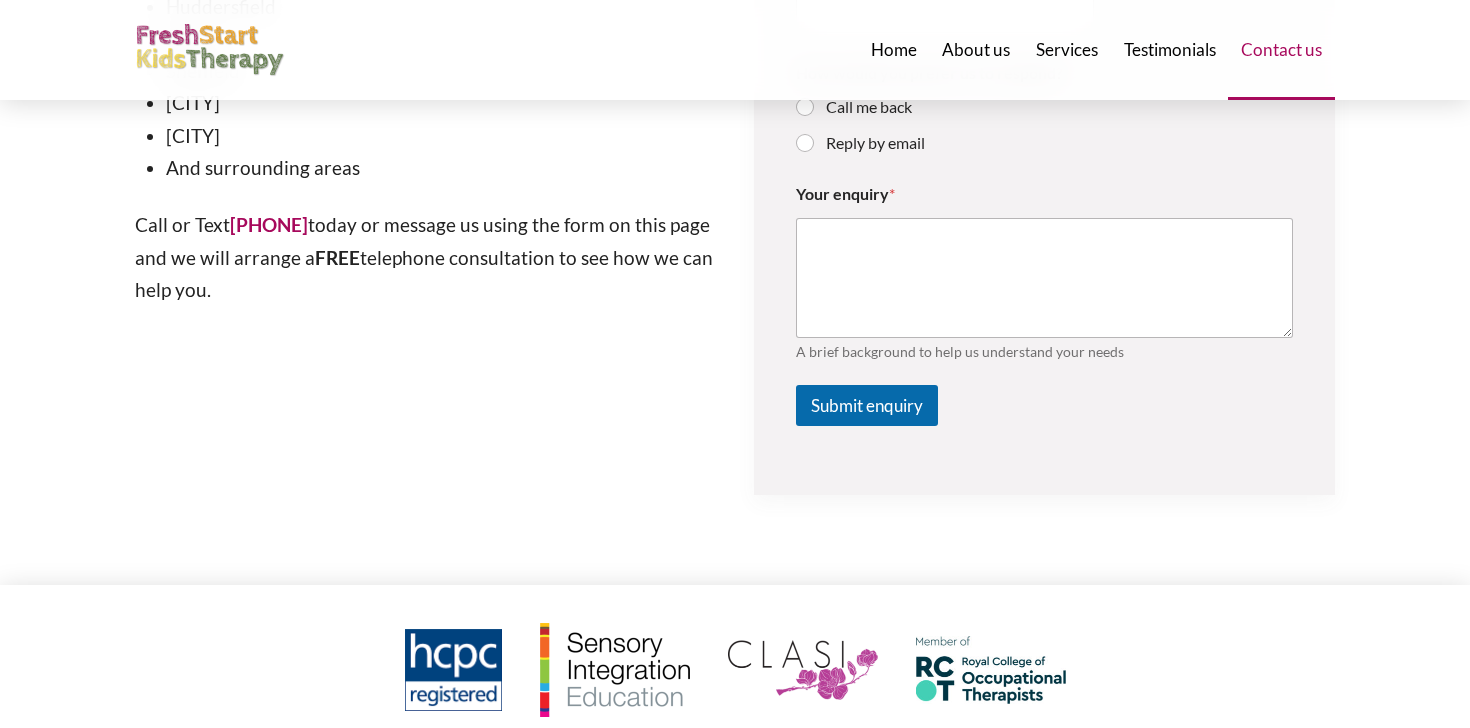 scroll, scrollTop: 0, scrollLeft: 0, axis: both 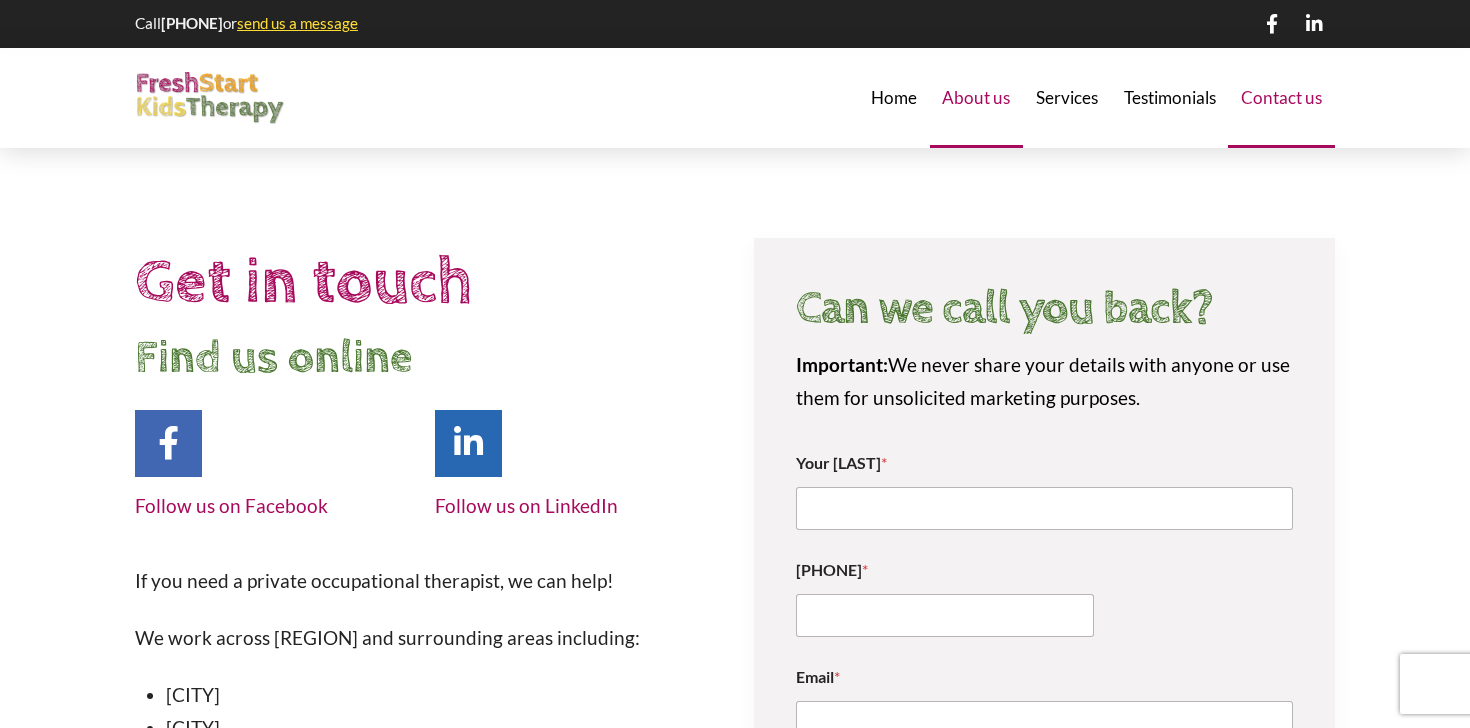click on "About us" at bounding box center (976, 97) 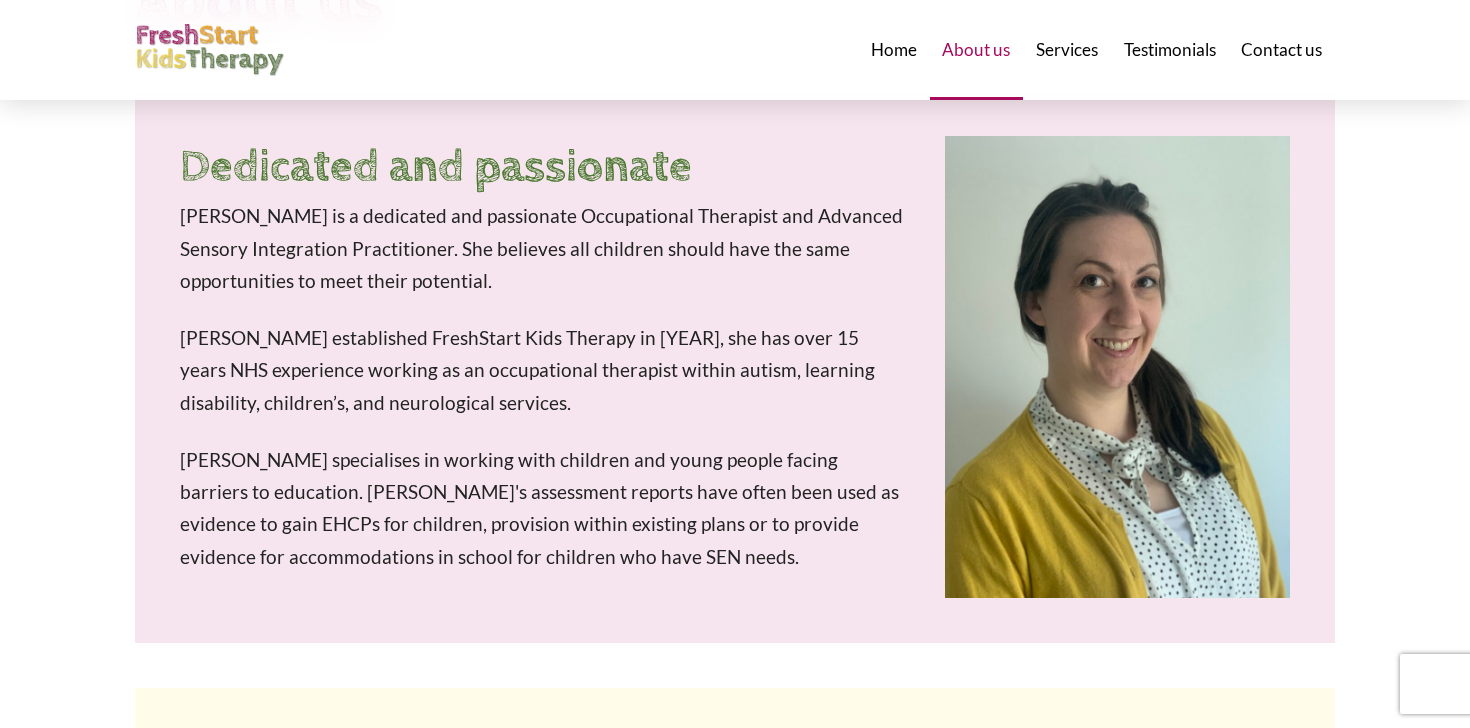 scroll, scrollTop: 0, scrollLeft: 0, axis: both 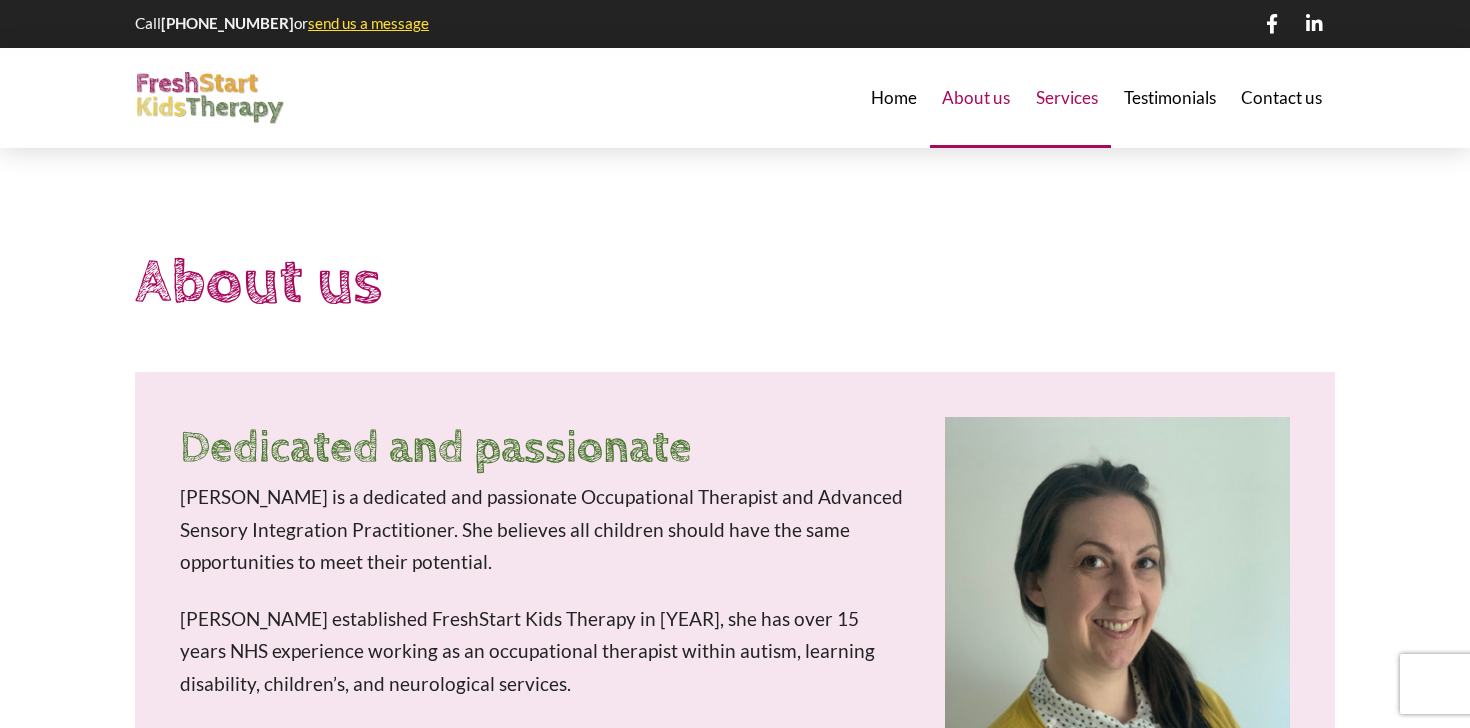 click on "Services" at bounding box center [1067, 97] 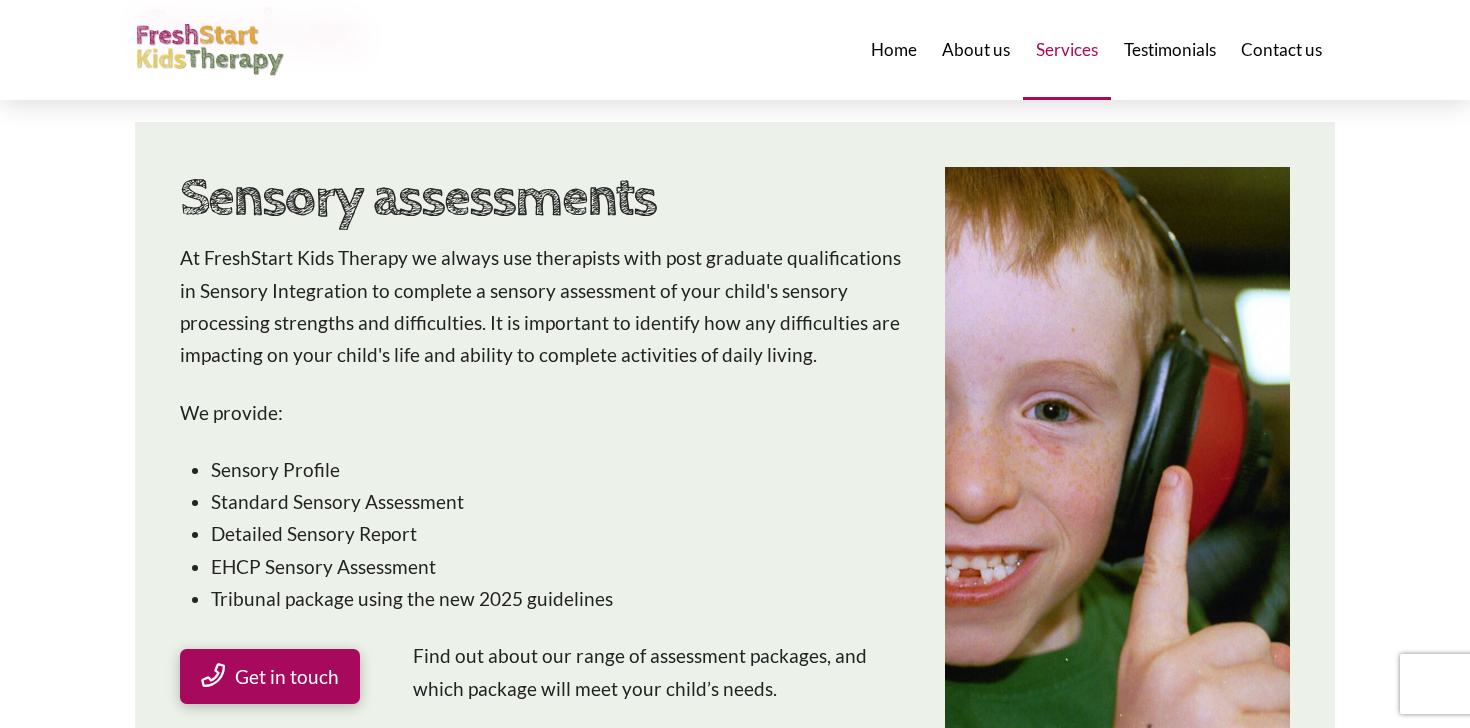 scroll, scrollTop: 0, scrollLeft: 0, axis: both 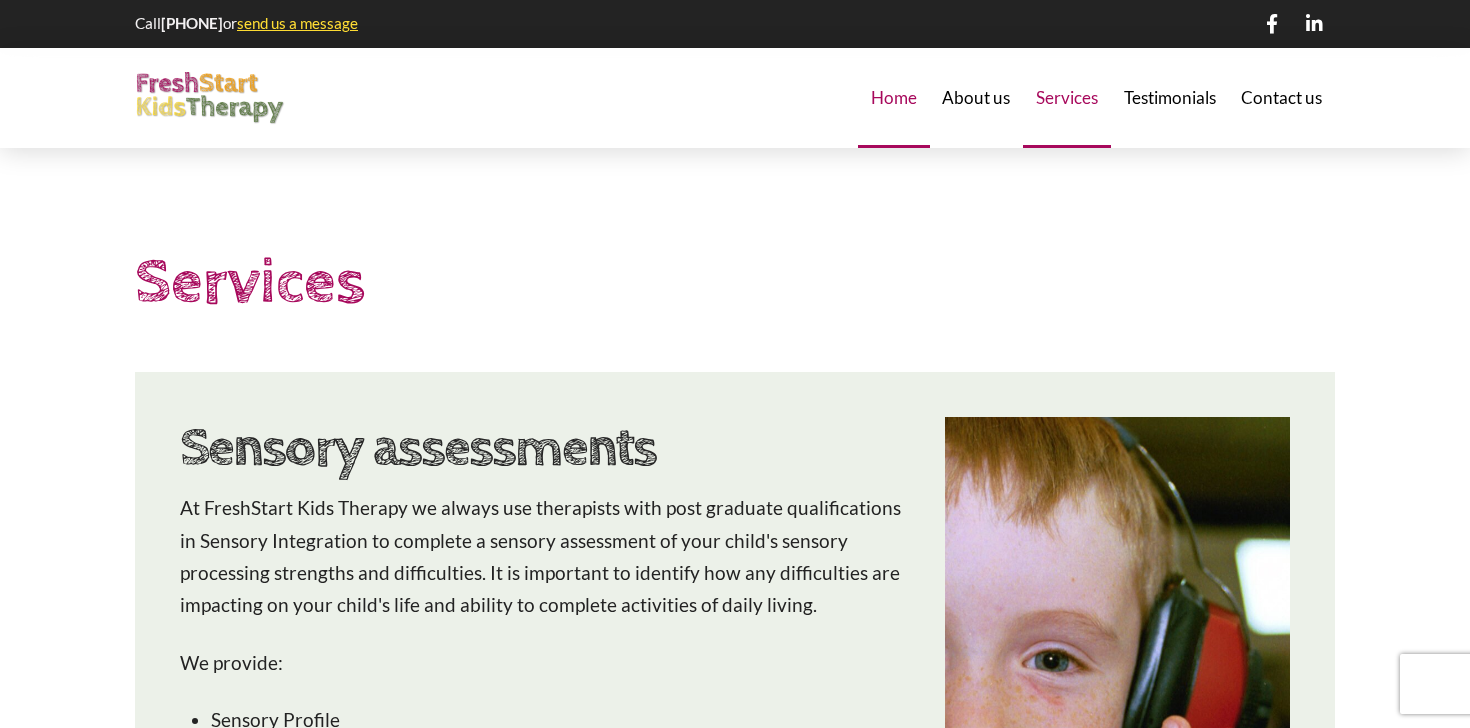 click on "Home" at bounding box center [894, 97] 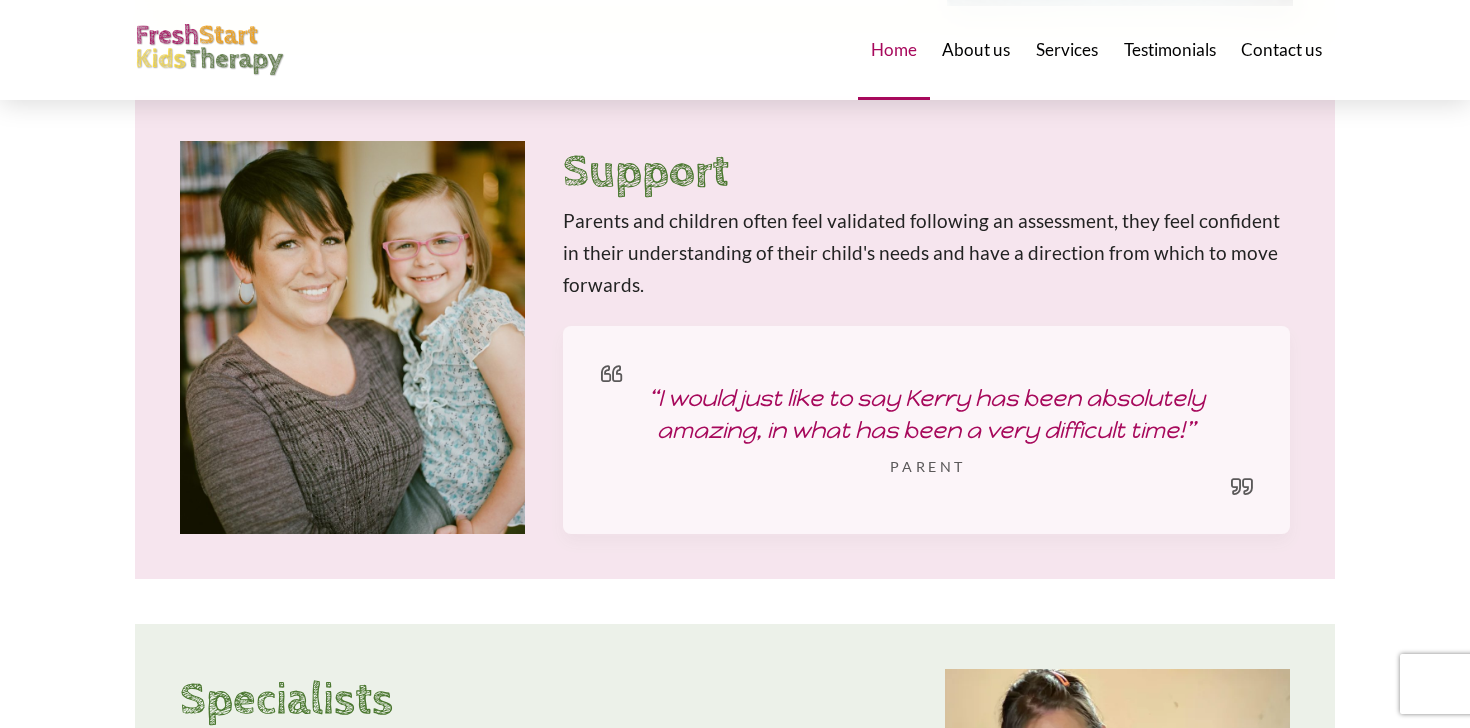 scroll, scrollTop: 1490, scrollLeft: 0, axis: vertical 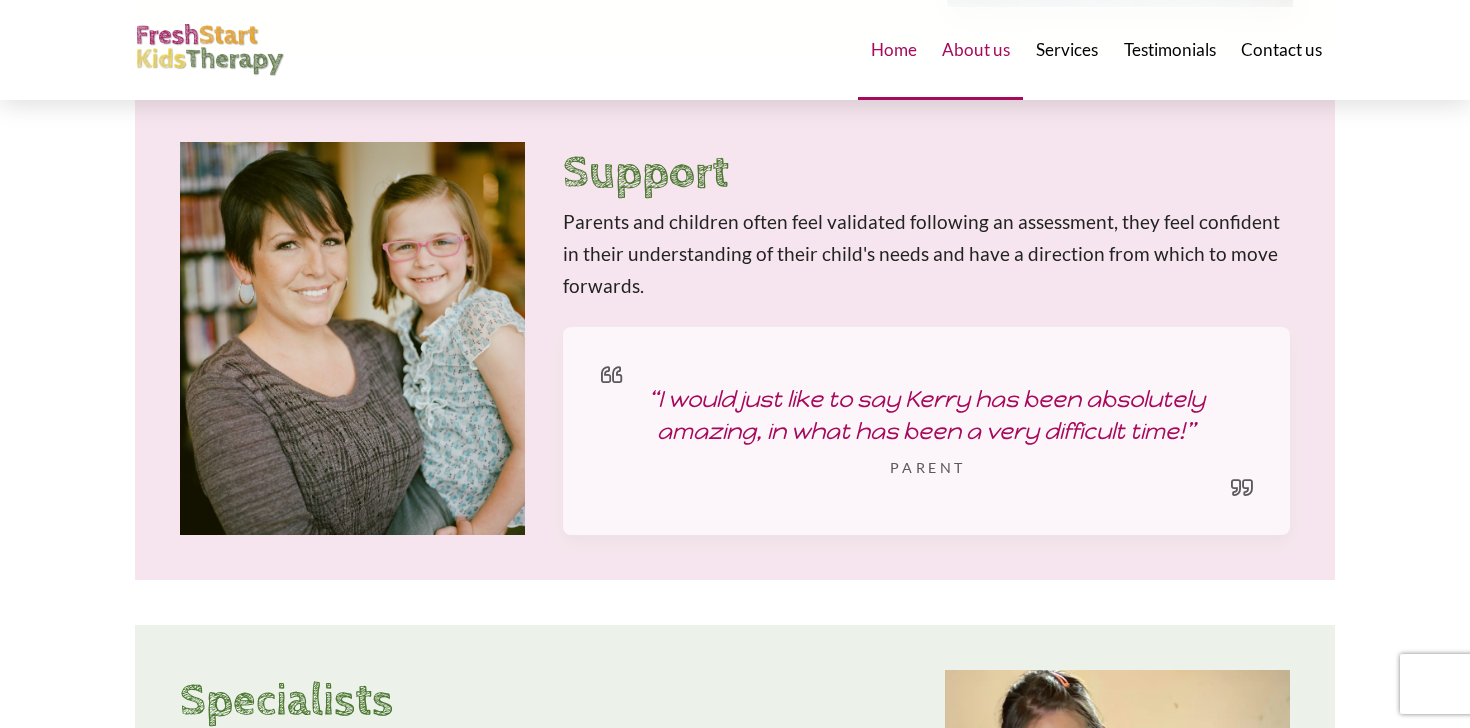 click on "About us" at bounding box center [976, 49] 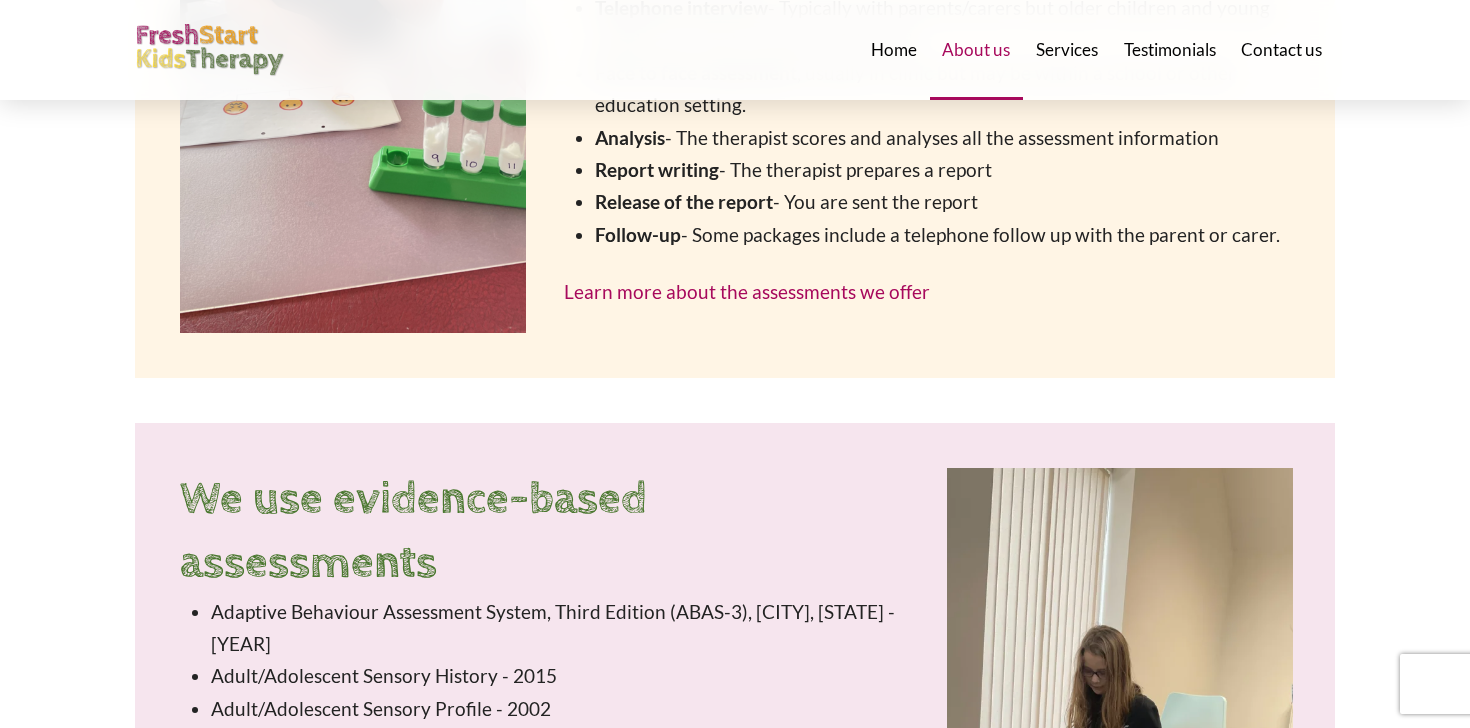 scroll, scrollTop: 3117, scrollLeft: 0, axis: vertical 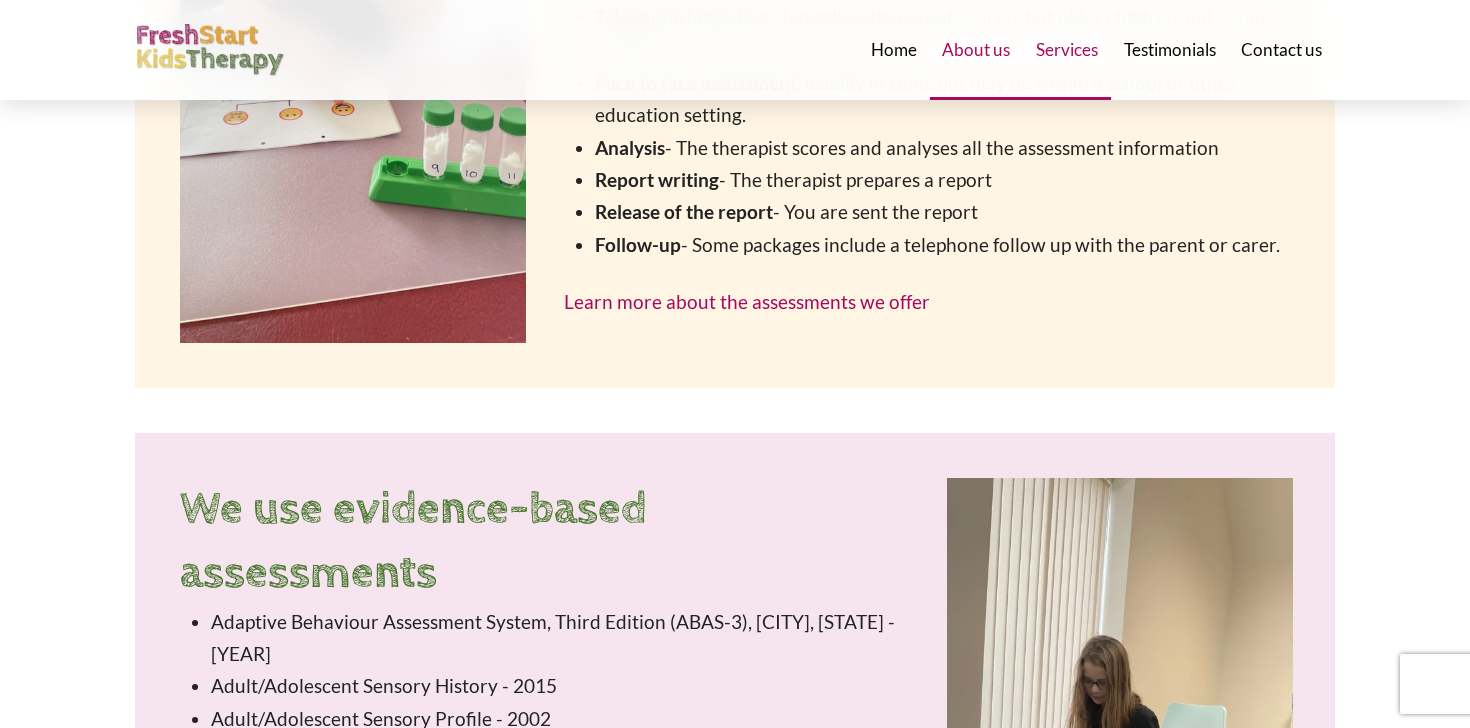 click on "Services" at bounding box center [1067, 49] 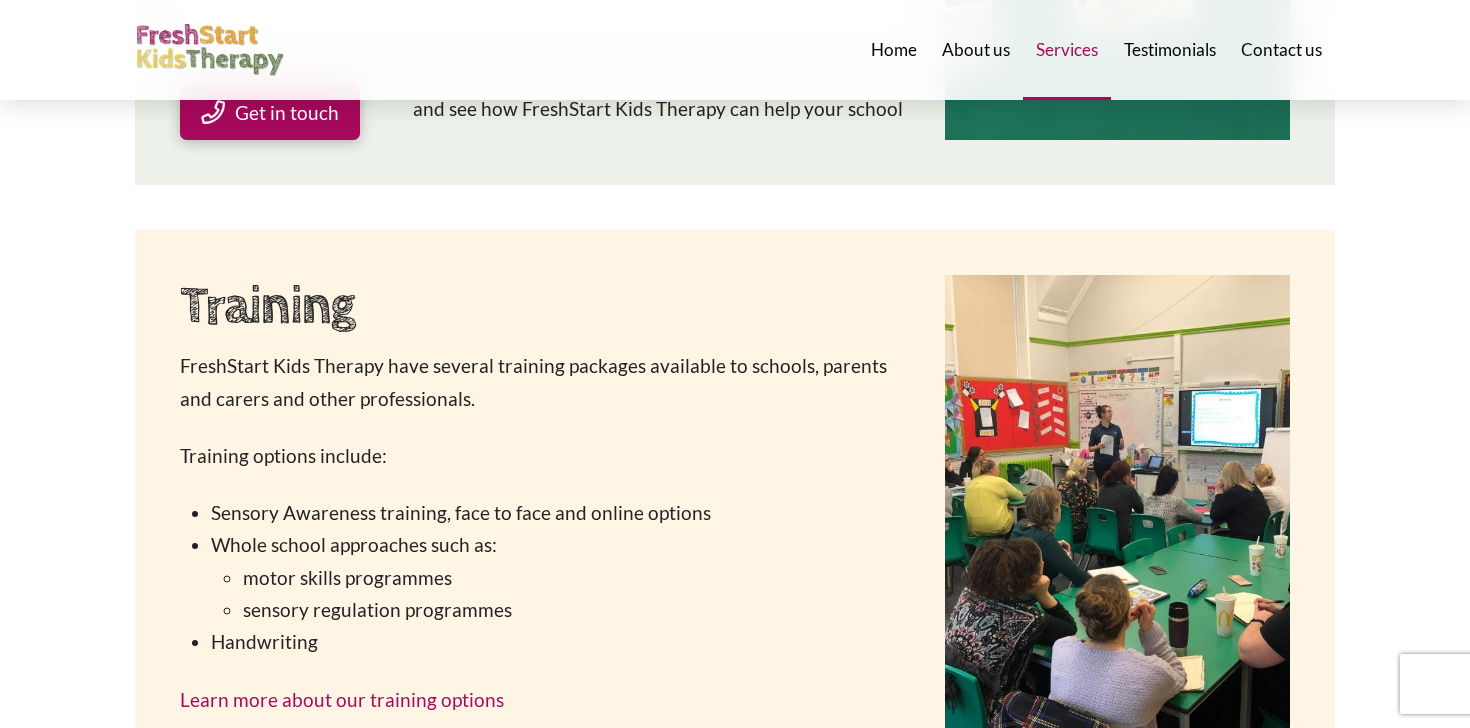 scroll, scrollTop: 4293, scrollLeft: 0, axis: vertical 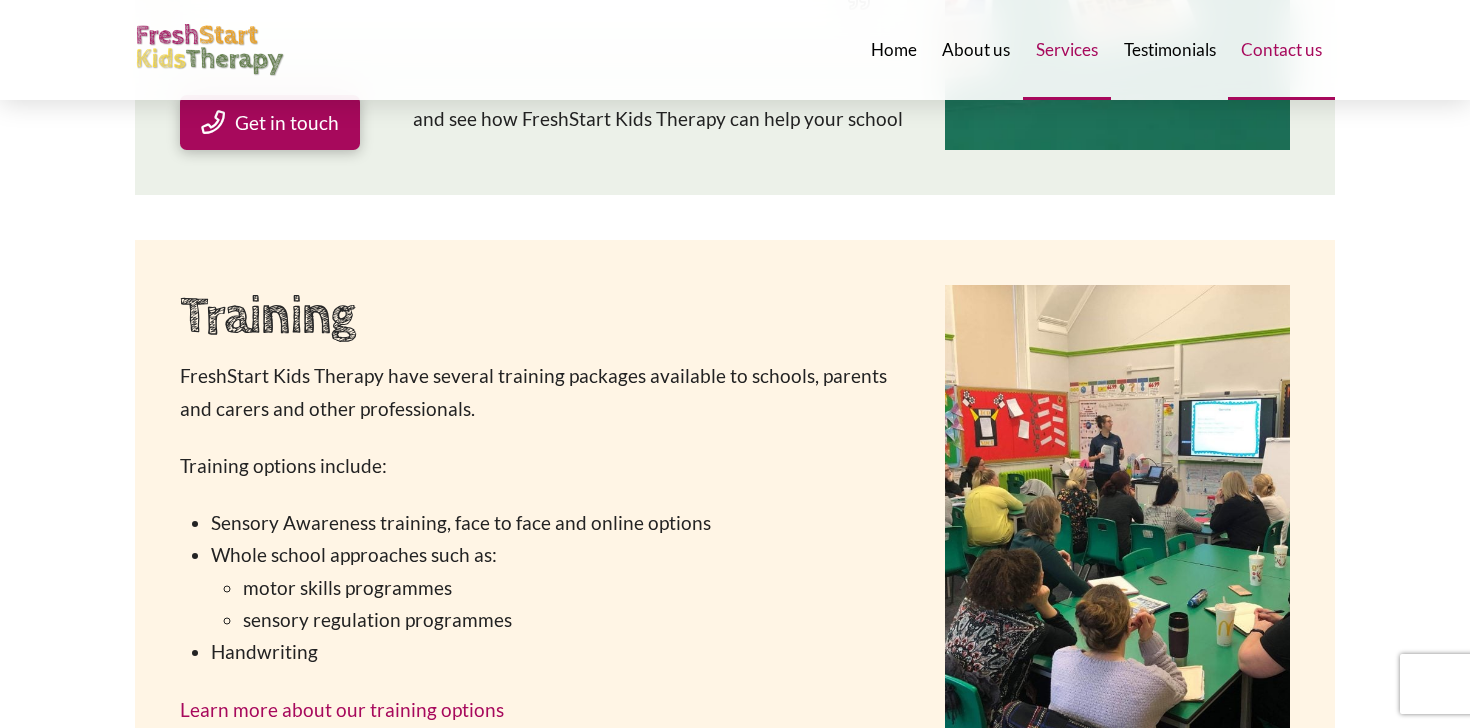 click on "Contact us" at bounding box center (1281, 49) 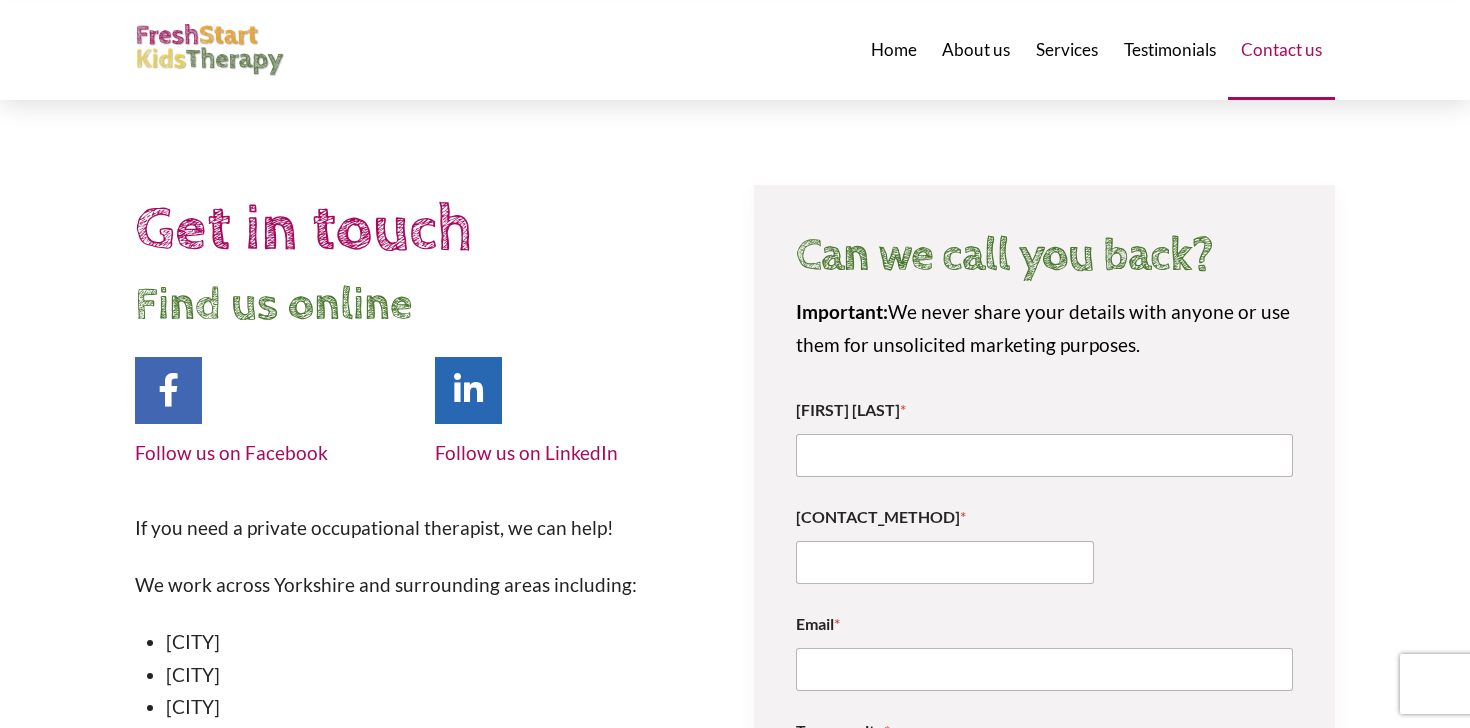 scroll, scrollTop: 52, scrollLeft: 0, axis: vertical 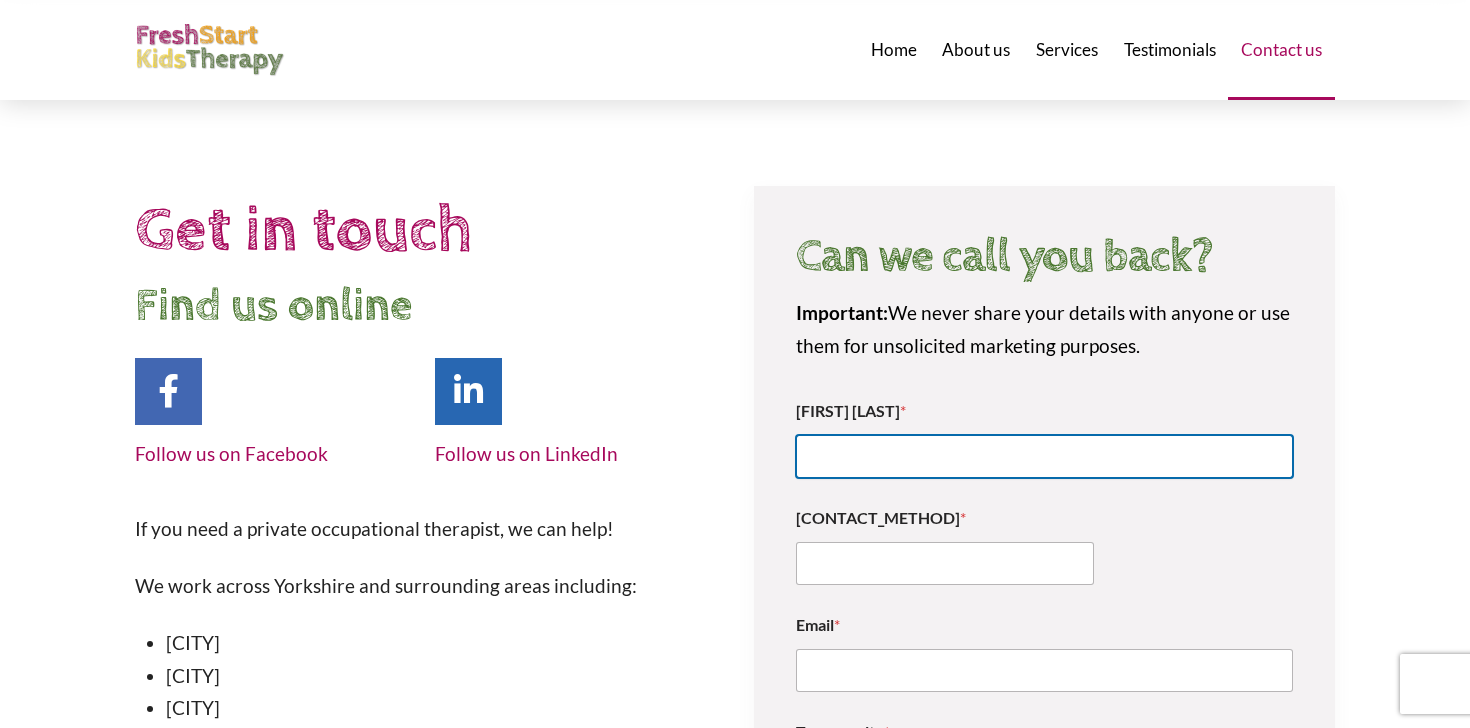 click on "Your name  *" at bounding box center (1044, 456) 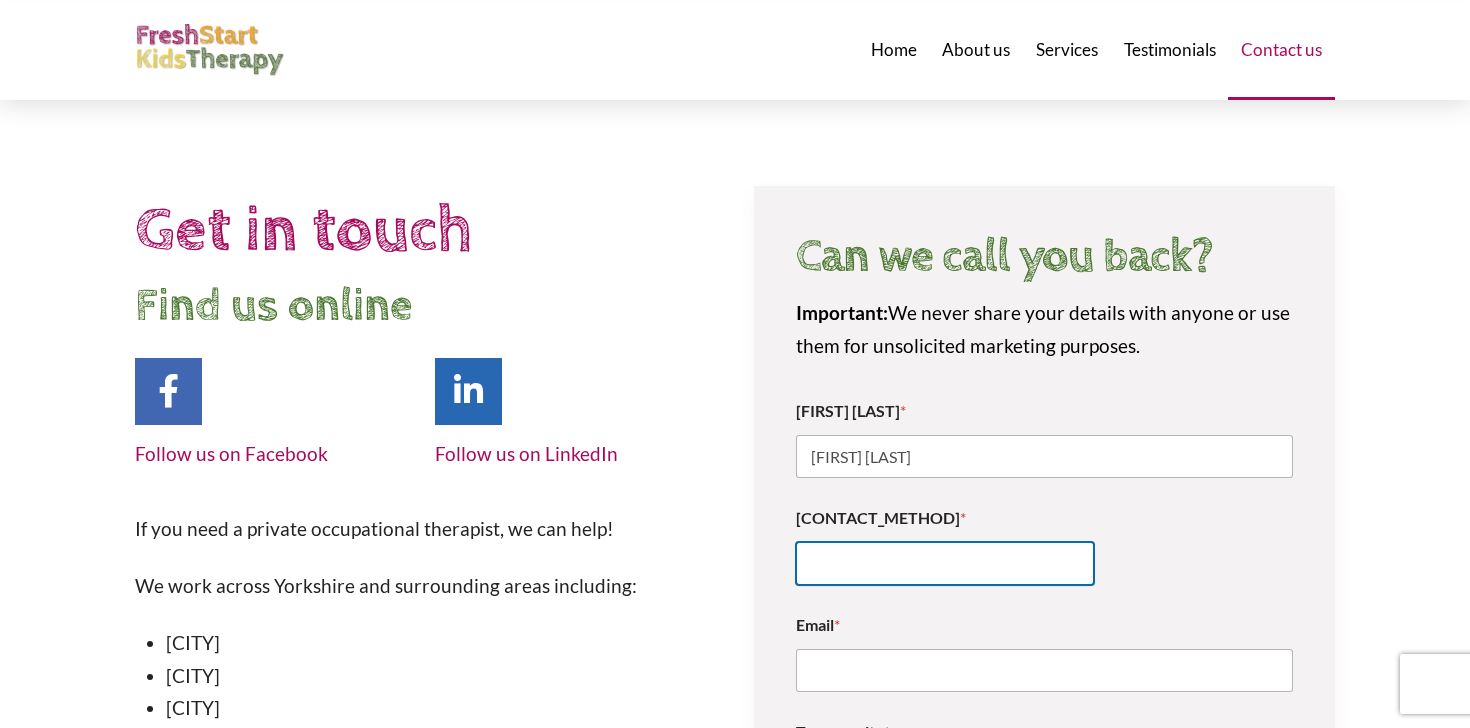 type on "[PHONE]" 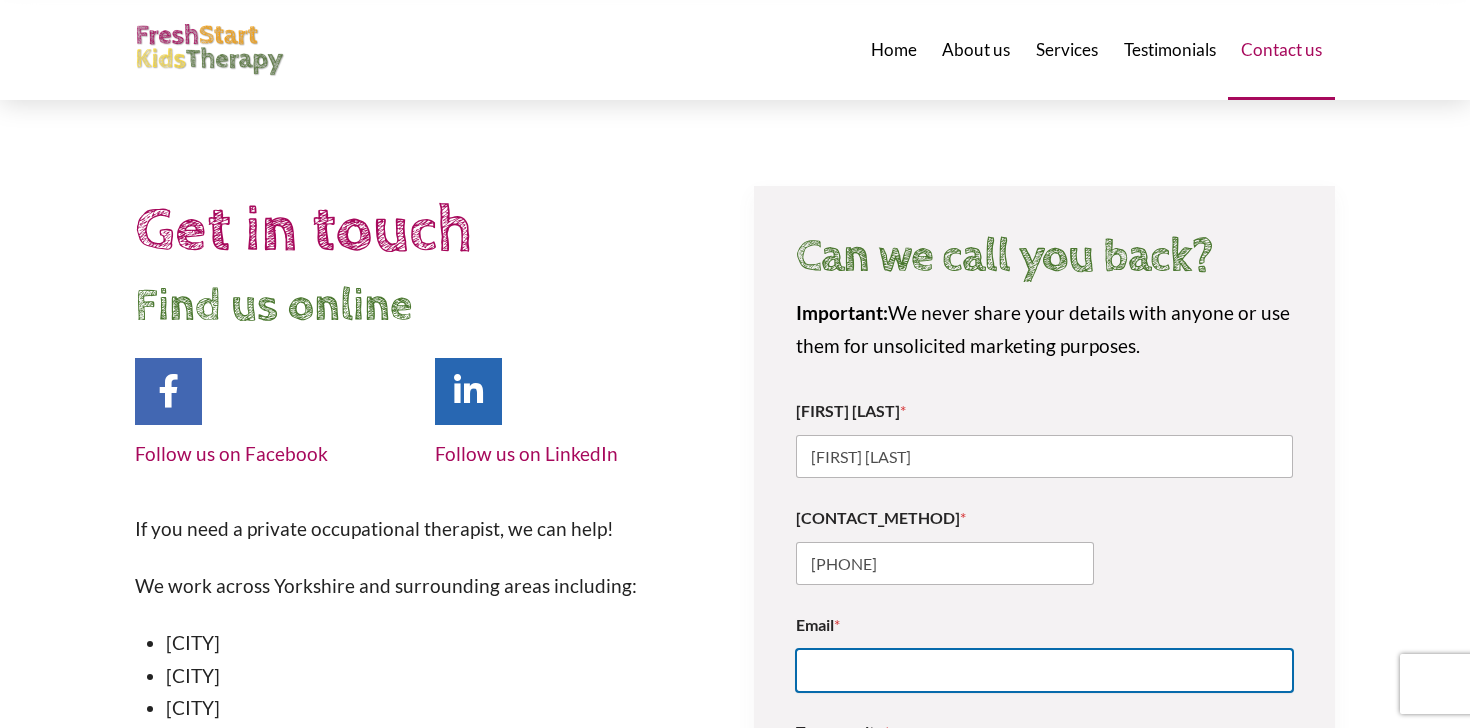 type on "[EMAIL]" 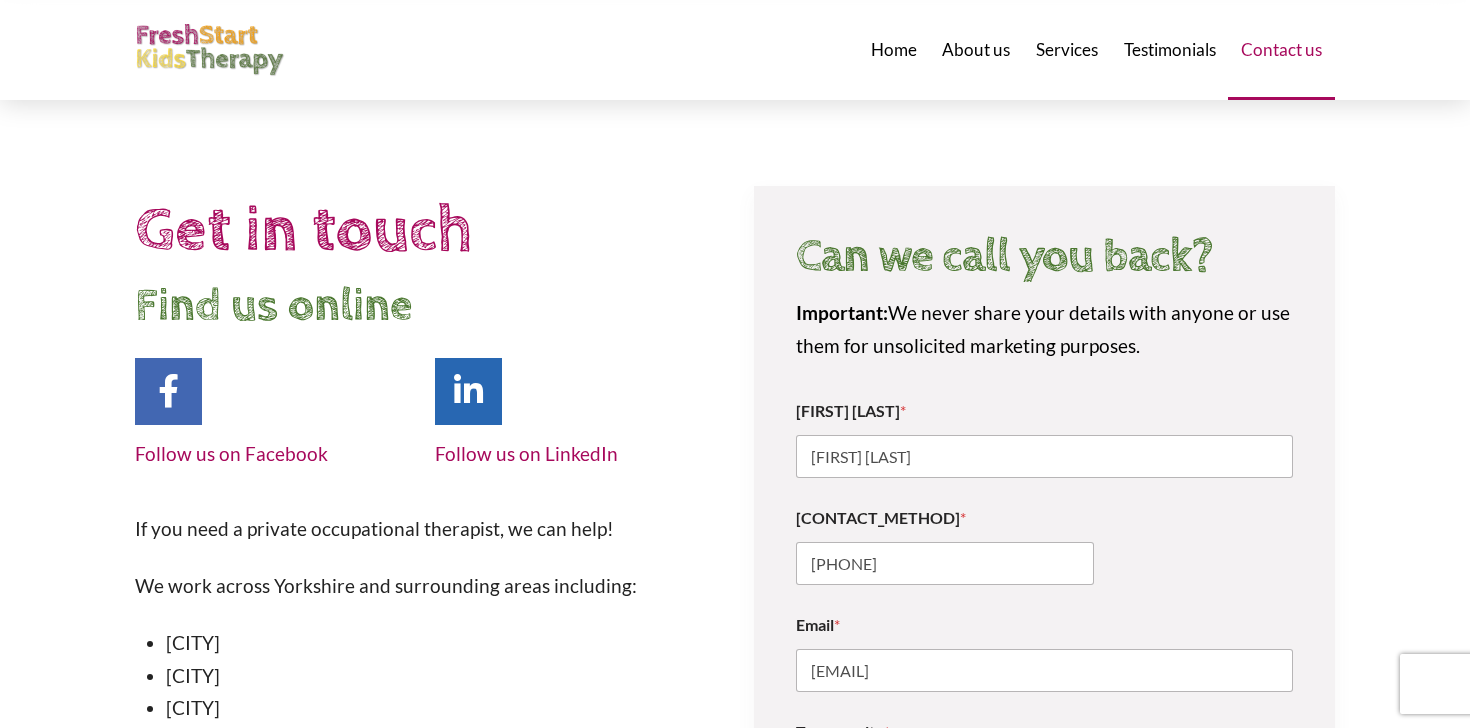 type on "[CITY]" 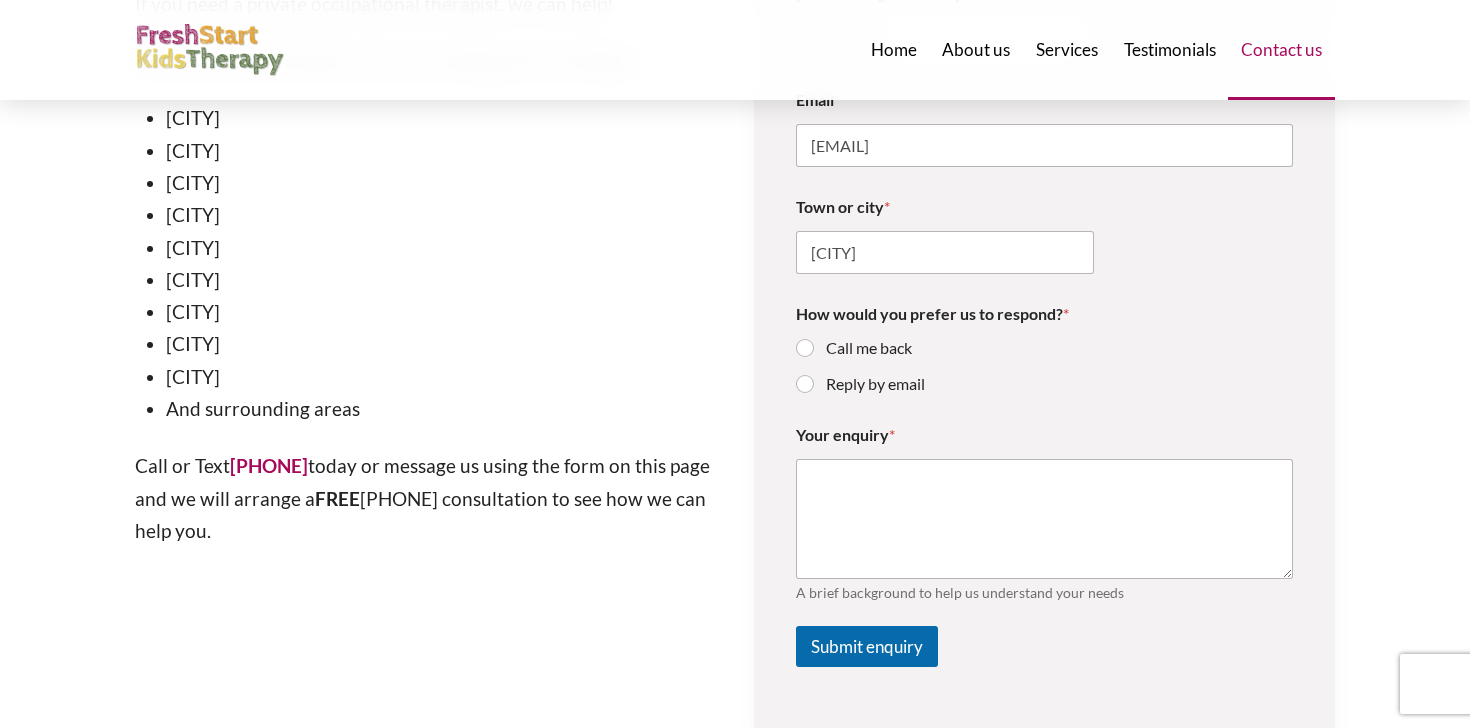 scroll, scrollTop: 579, scrollLeft: 0, axis: vertical 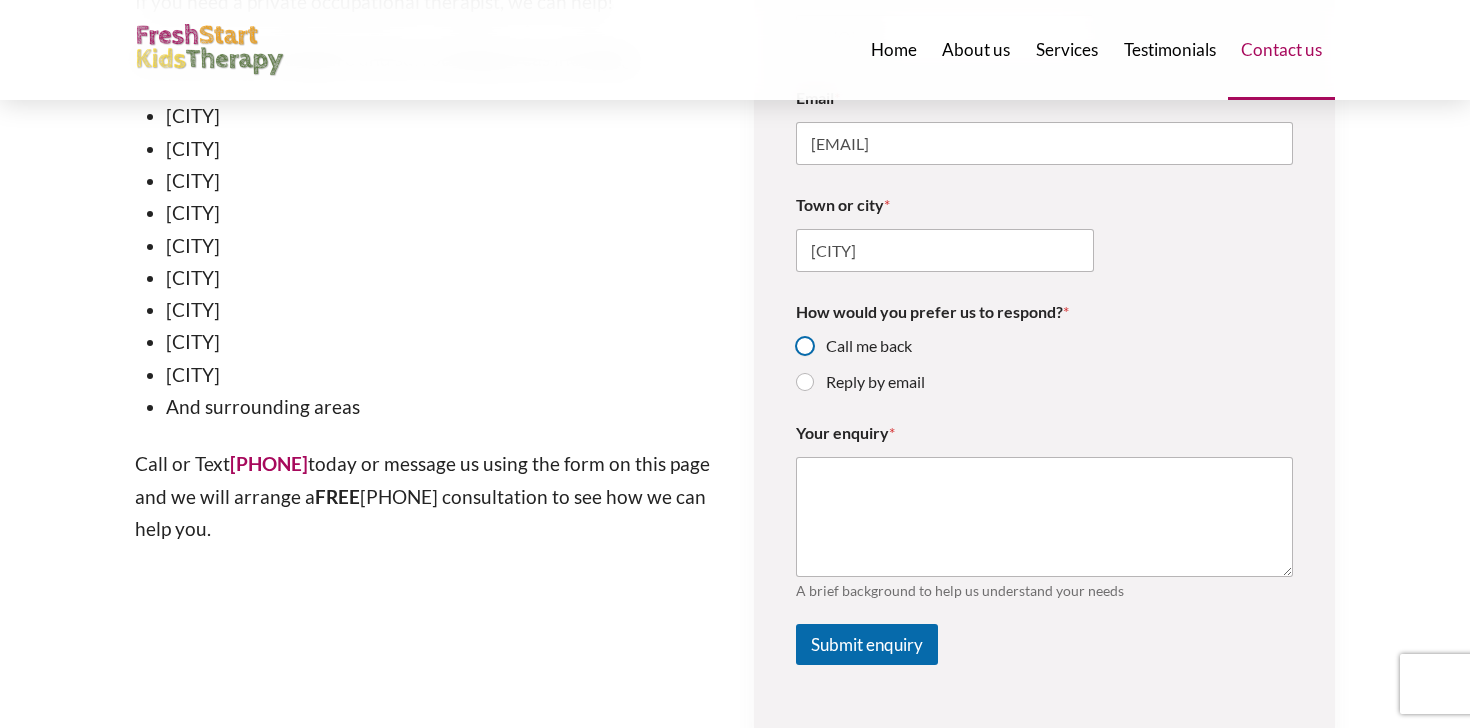 click on "Call me back" at bounding box center (806, 347) 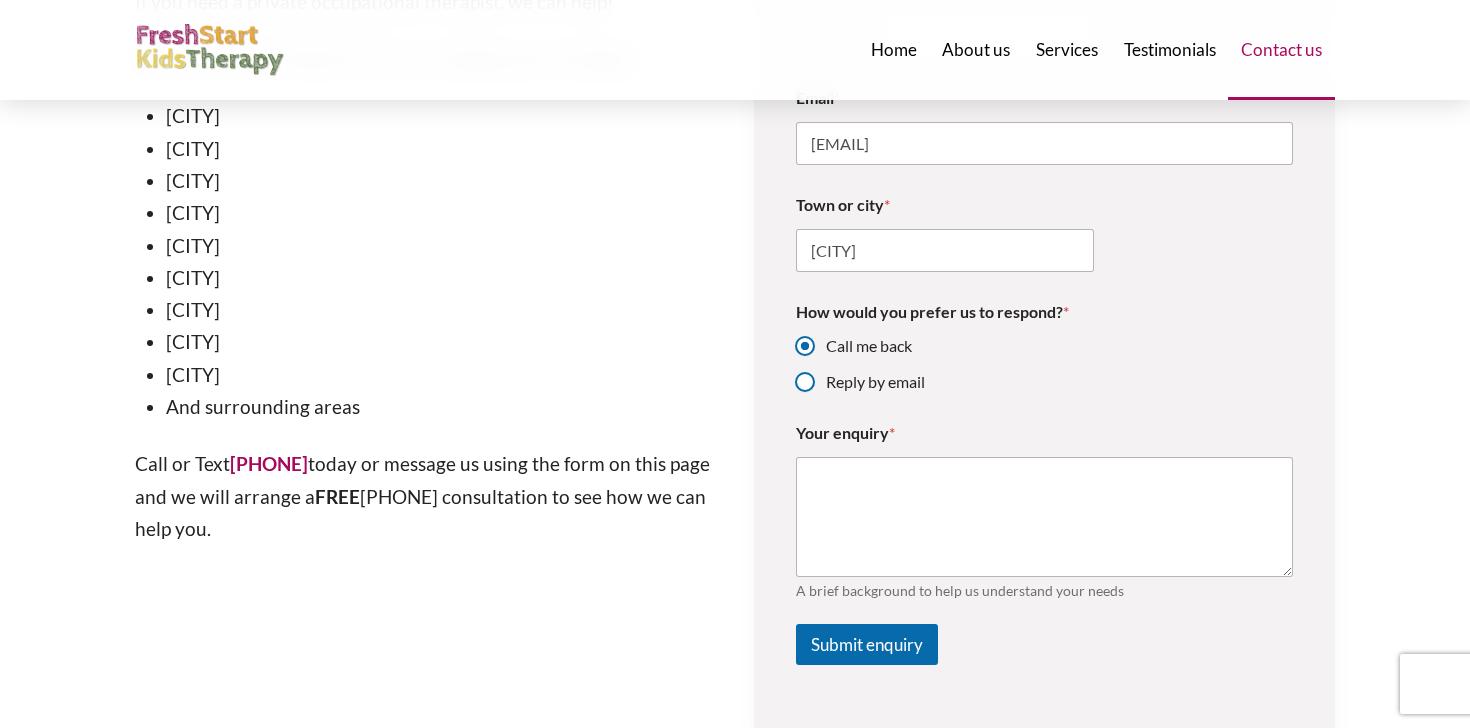 click on "Reply by email" at bounding box center [806, 383] 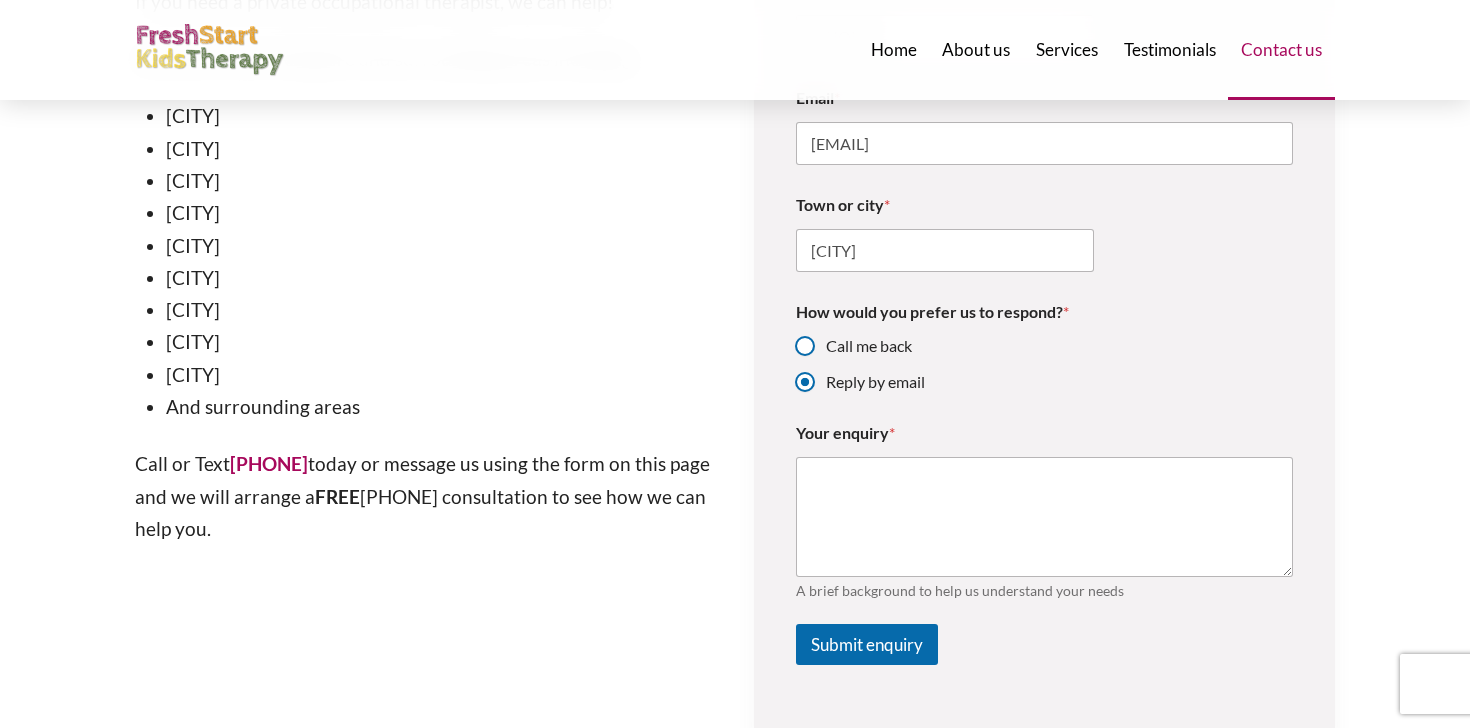 click on "Call me back" at bounding box center [806, 347] 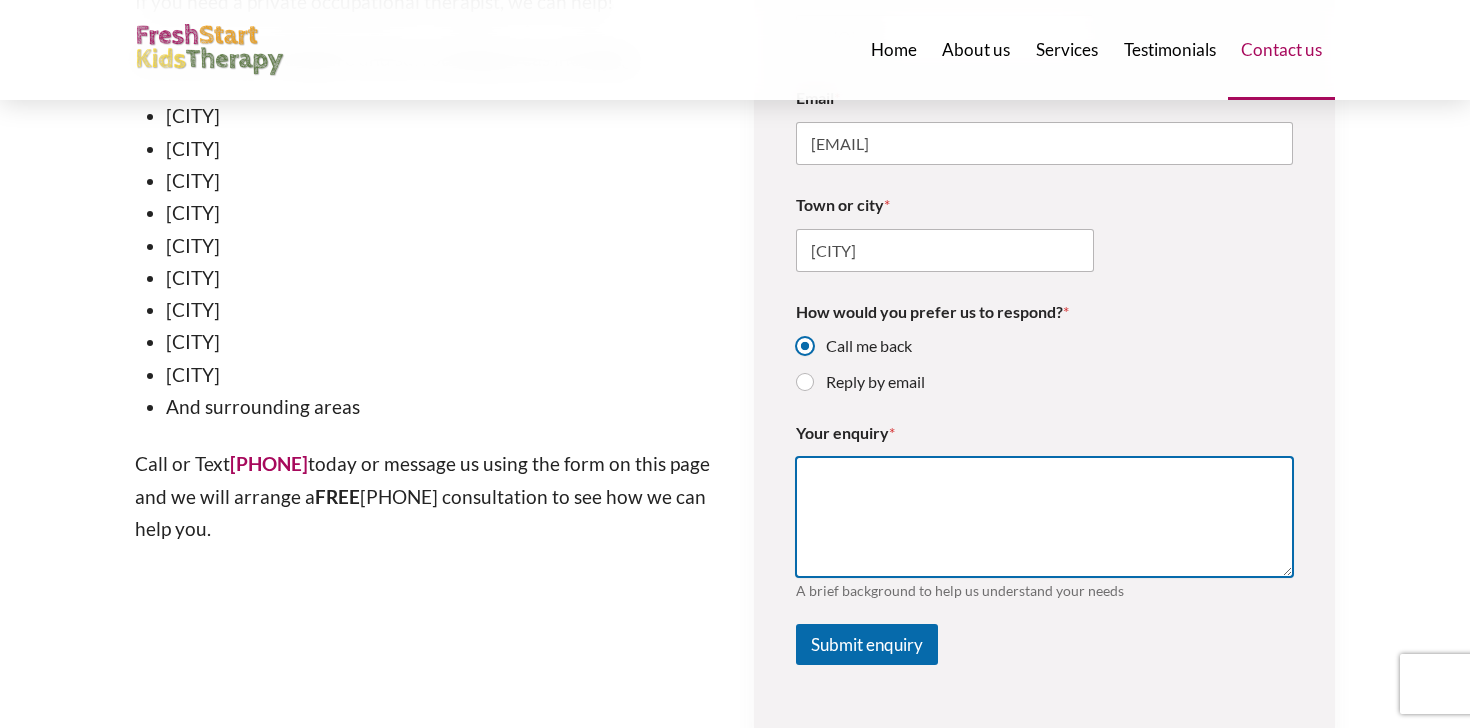 click on "Your enquiry  *" at bounding box center (1044, 517) 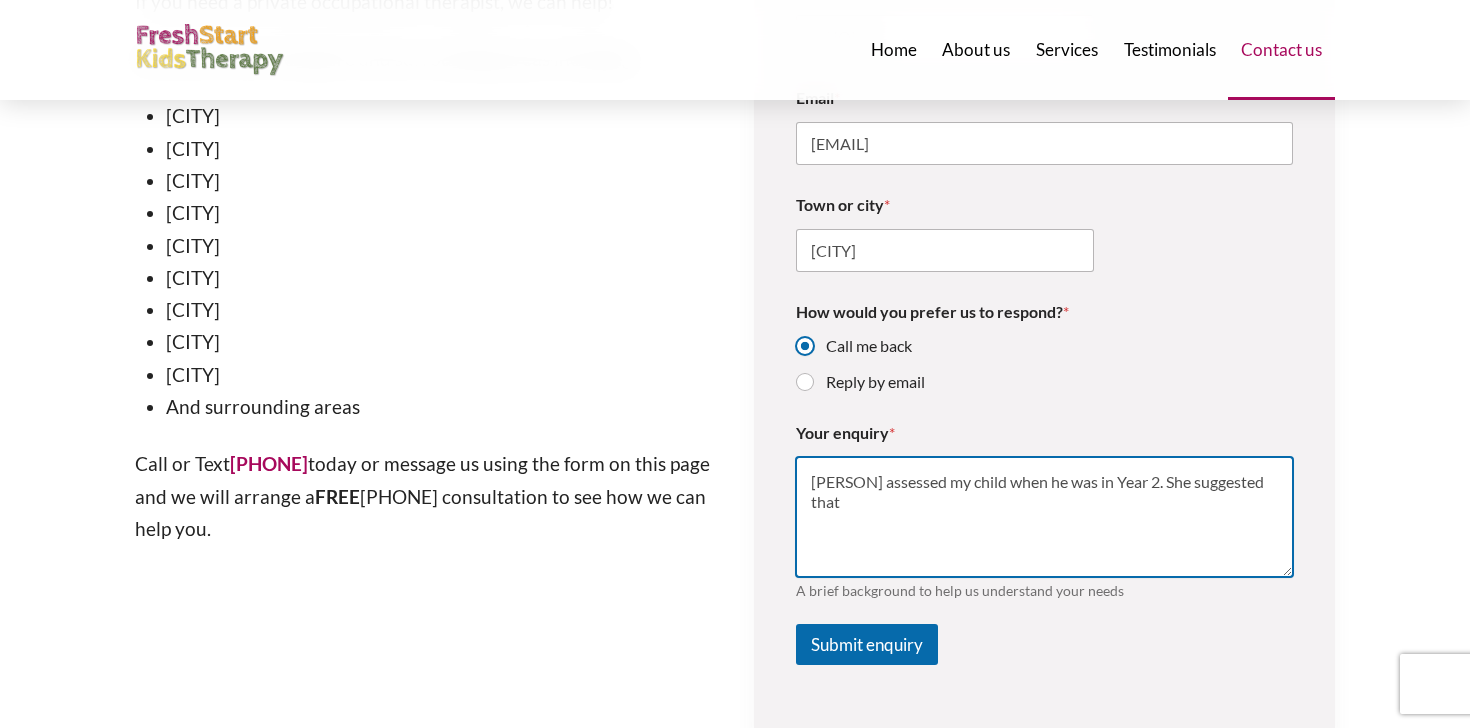 click on "[PERSON] assessed my child when he was in Year 2. She suggested that" at bounding box center (1044, 517) 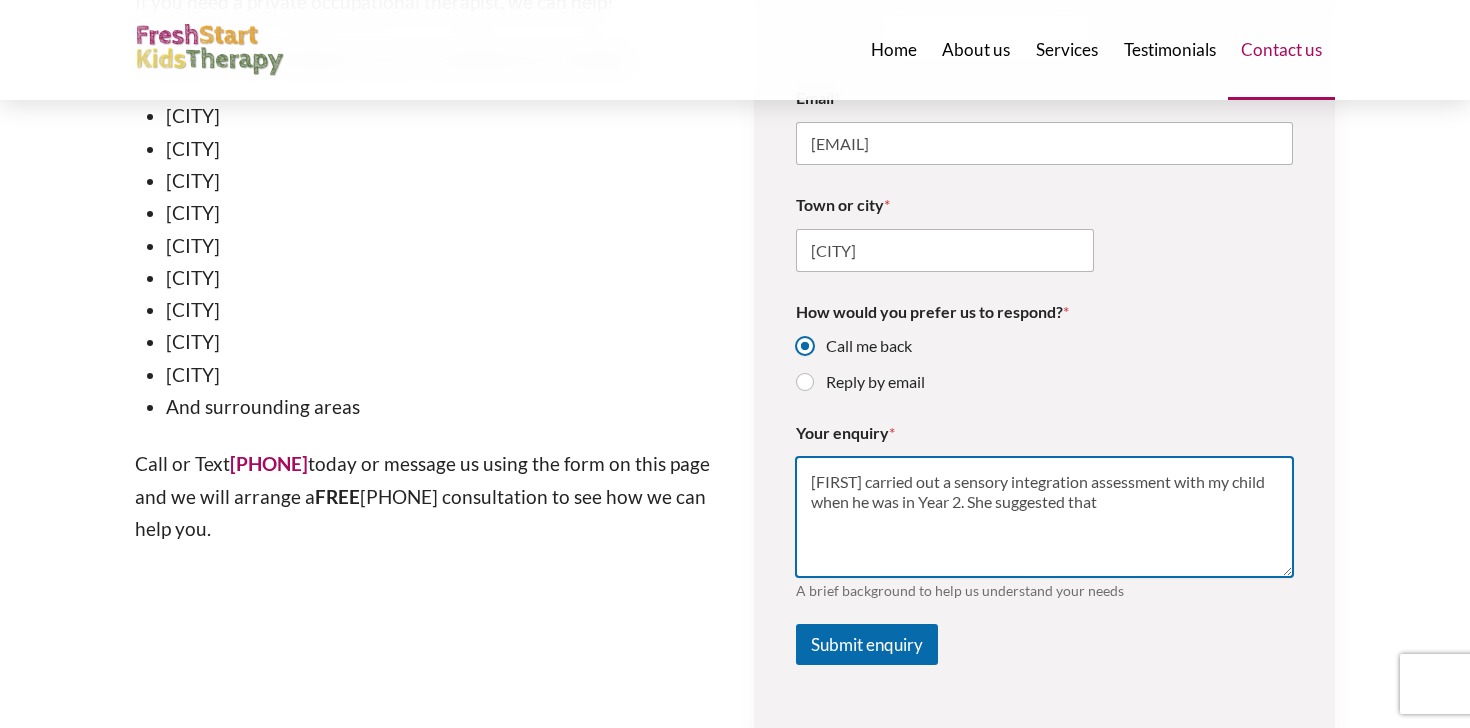 click on "[FIRST] carried out a sensory integration assessment with my child when he was in Year 2. She suggested that" at bounding box center [1044, 517] 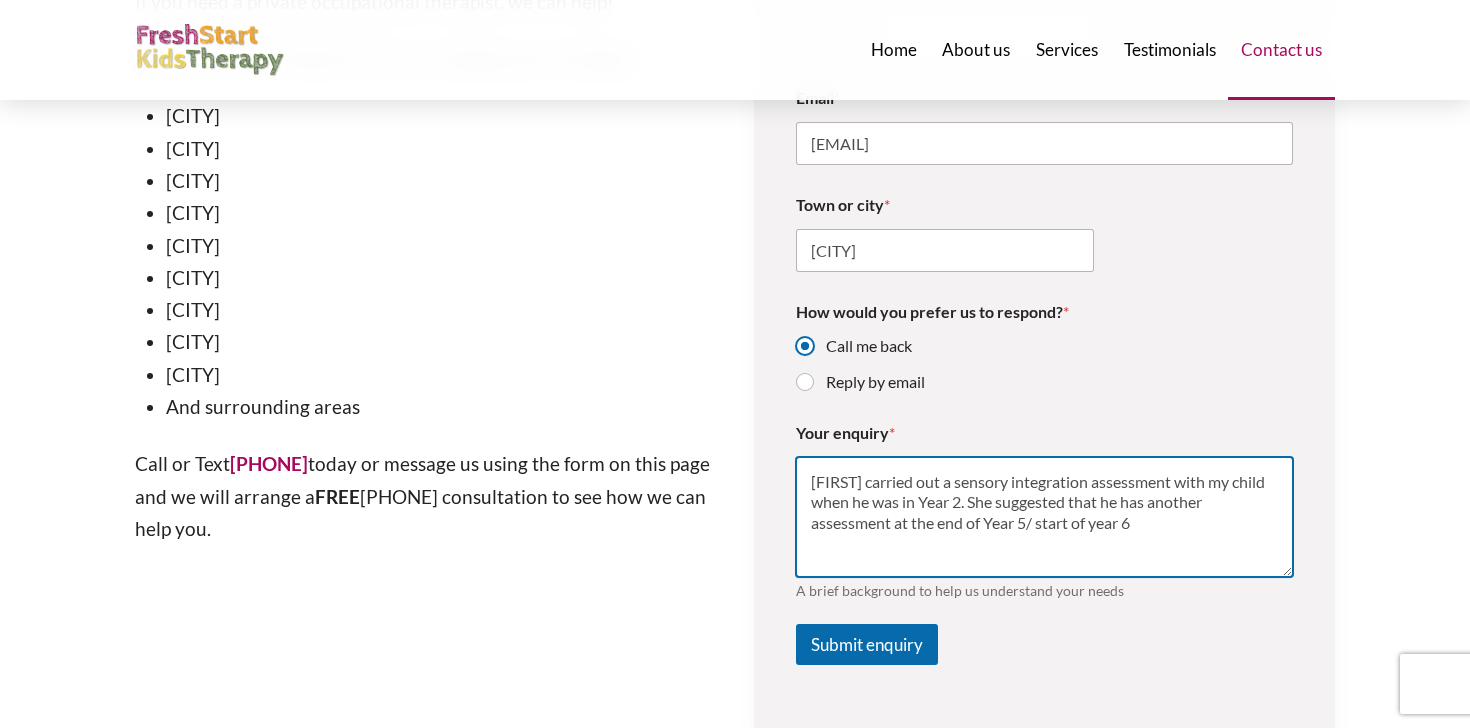 click on "[FIRST] carried out a sensory integration assessment with my child when he was in Year 2. She suggested that he has another assessment at the end of Year 5/ start of year 6" at bounding box center [1044, 517] 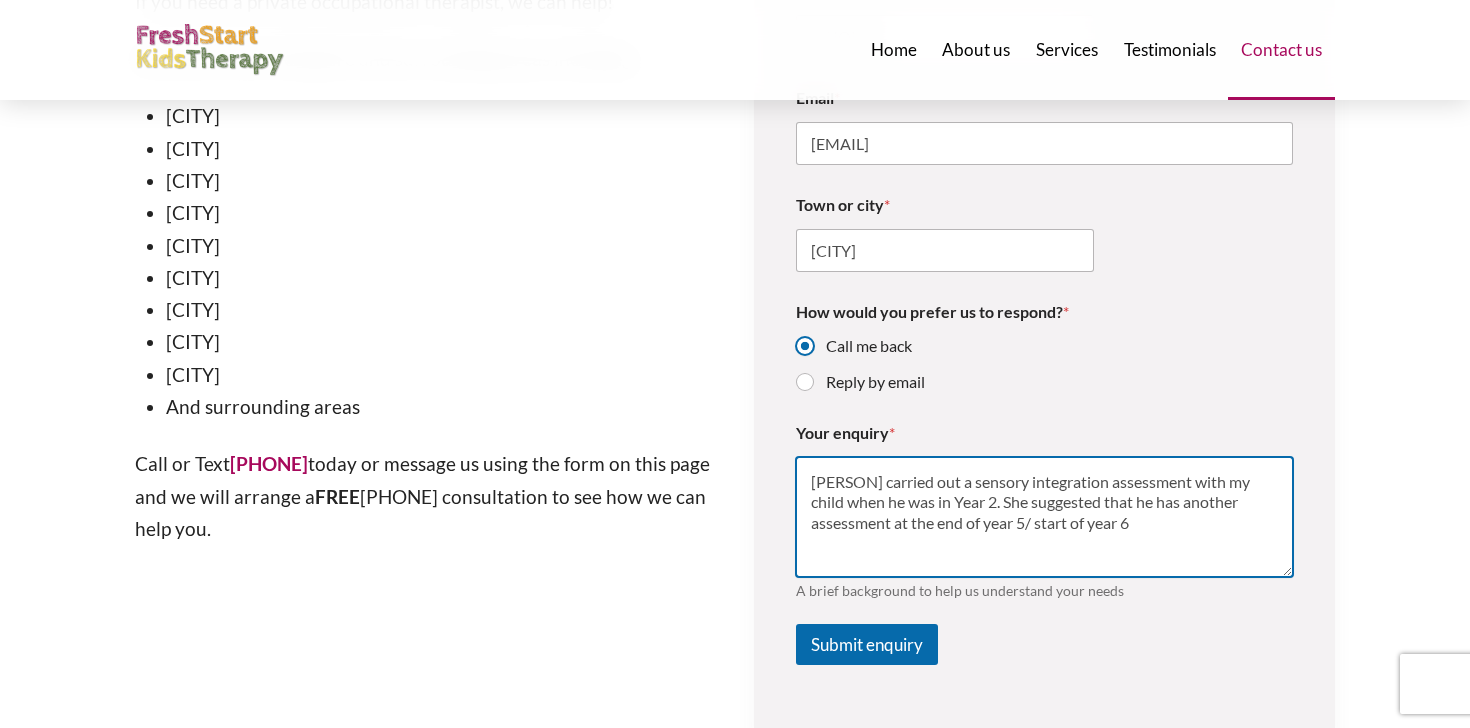 click on "[PERSON] carried out a sensory integration assessment with my child when he was in Year 2. She suggested that he has another assessment at the end of year 5/ start of year 6" at bounding box center (1044, 517) 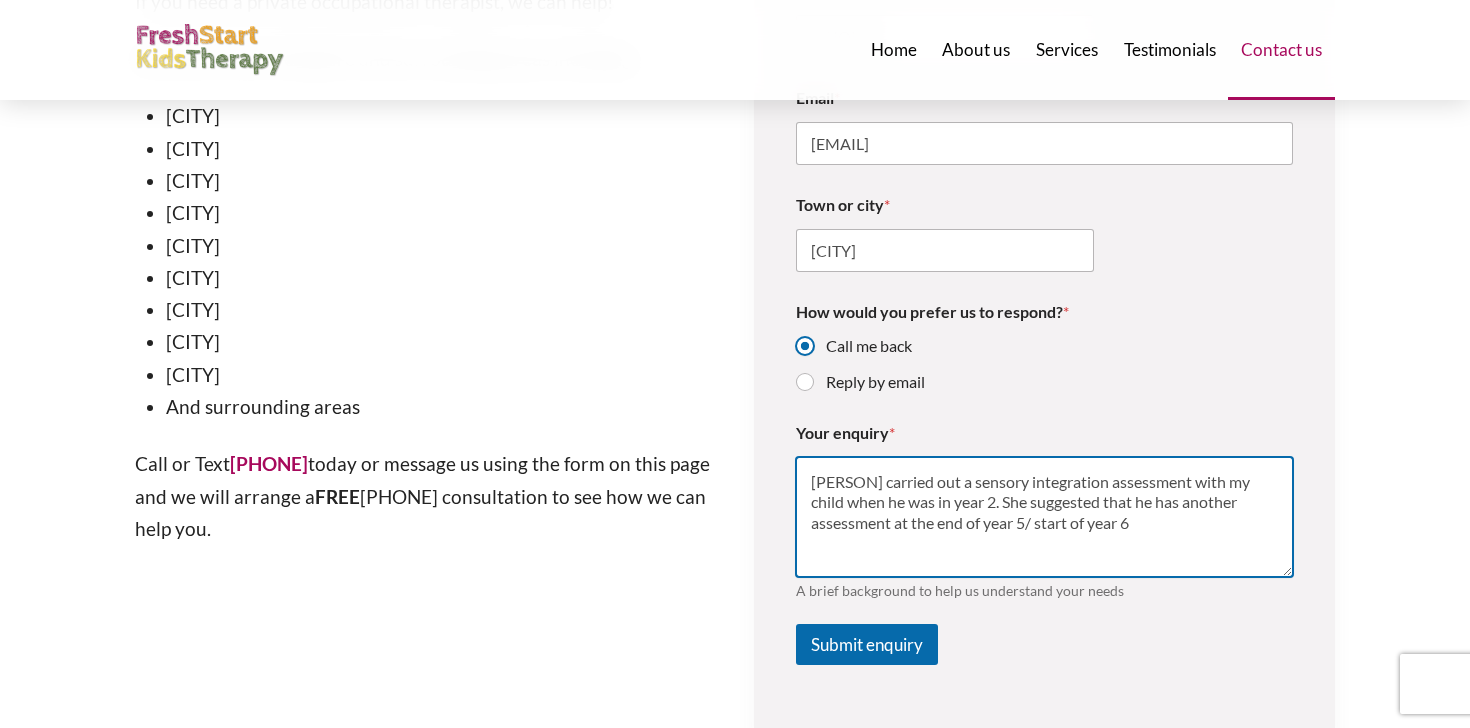 click on "[PERSON] carried out a sensory integration assessment with my child when he was in year 2. She suggested that he has another assessment at the end of year 5/ start of year 6" at bounding box center [1044, 517] 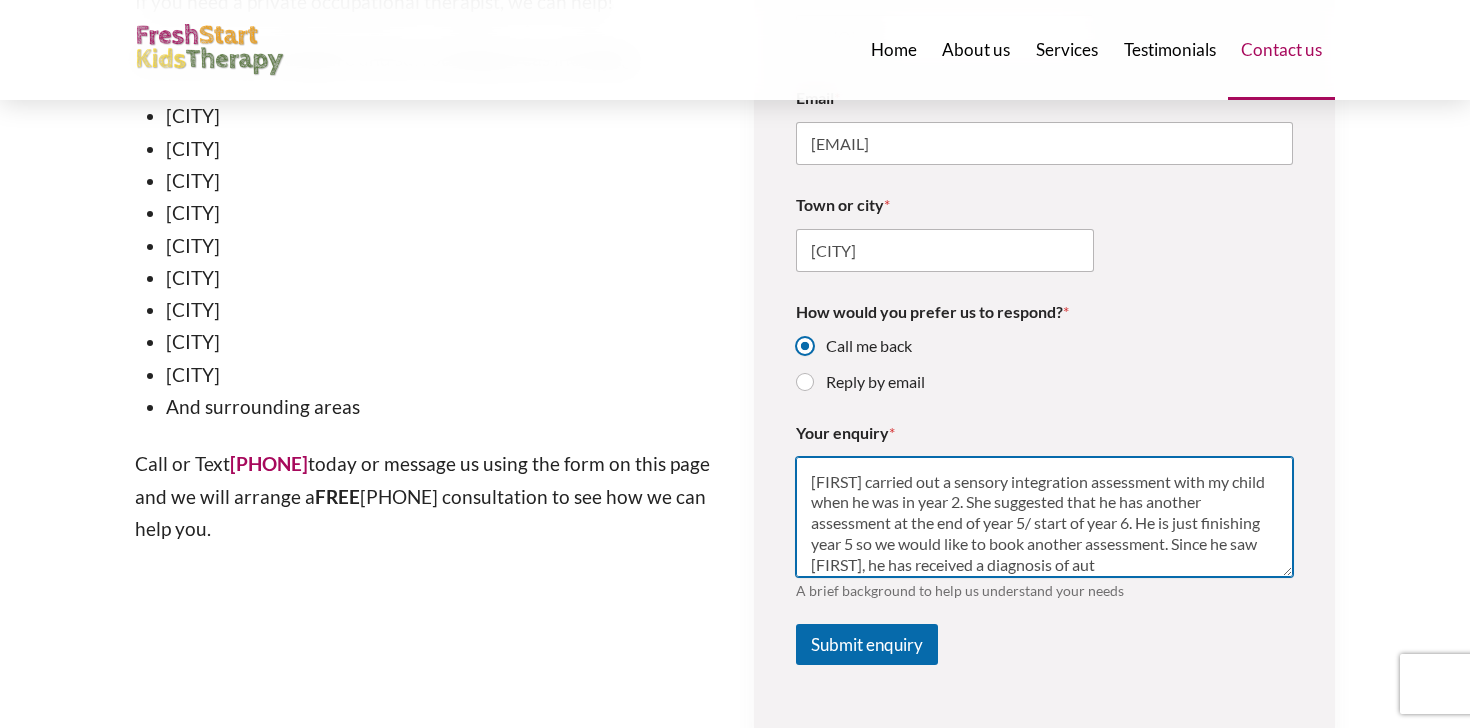 click on "[FIRST] carried out a sensory integration assessment with my child when he was in year 2. She suggested that he has another assessment at the end of year 5/ start of year 6. He is just finishing year 5 so we would like to book another assessment. Since he saw [FIRST], he has received a diagnosis of aut" at bounding box center (1044, 517) 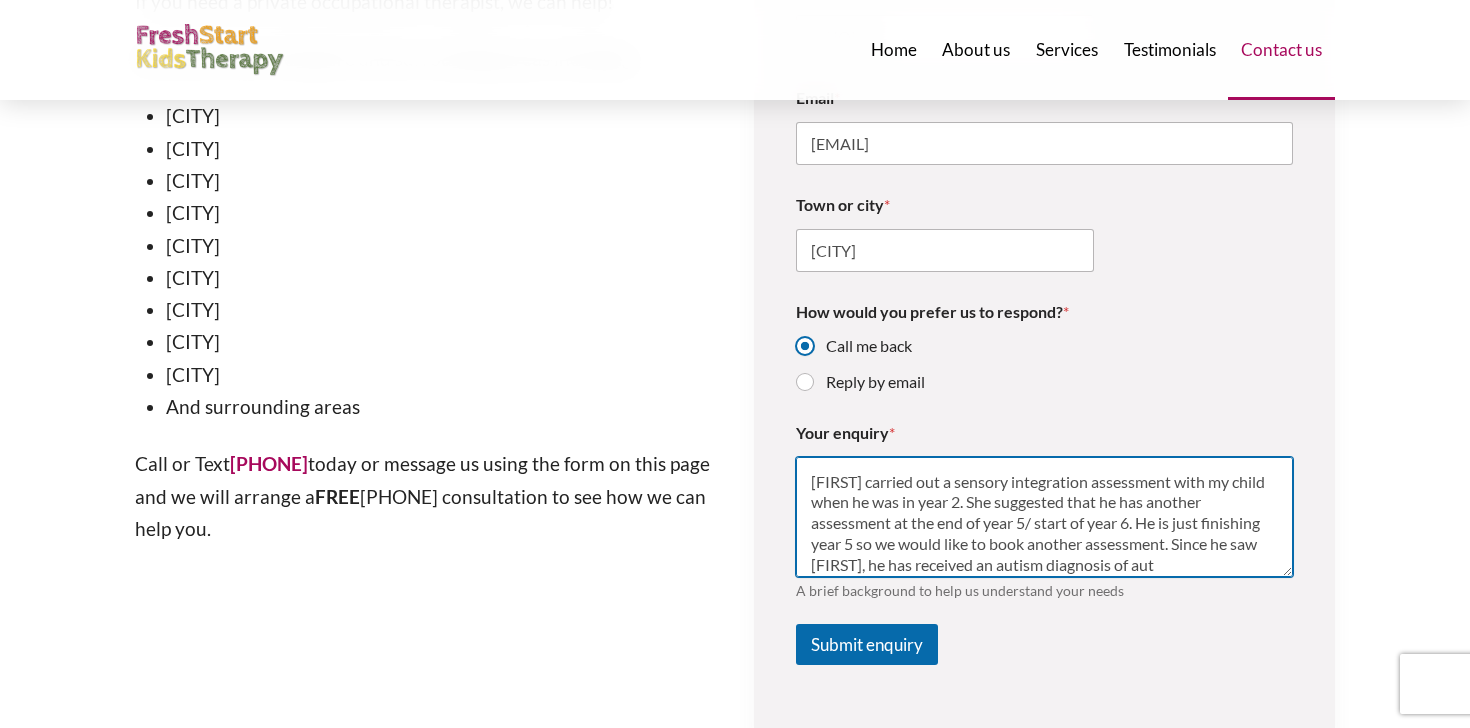 click on "[FIRST] carried out a sensory integration assessment with my child when he was in year 2. She suggested that he has another assessment at the end of year 5/ start of year 6. He is just finishing year 5 so we would like to book another assessment. Since he saw [FIRST], he has received an autism diagnosis of aut" at bounding box center (1044, 517) 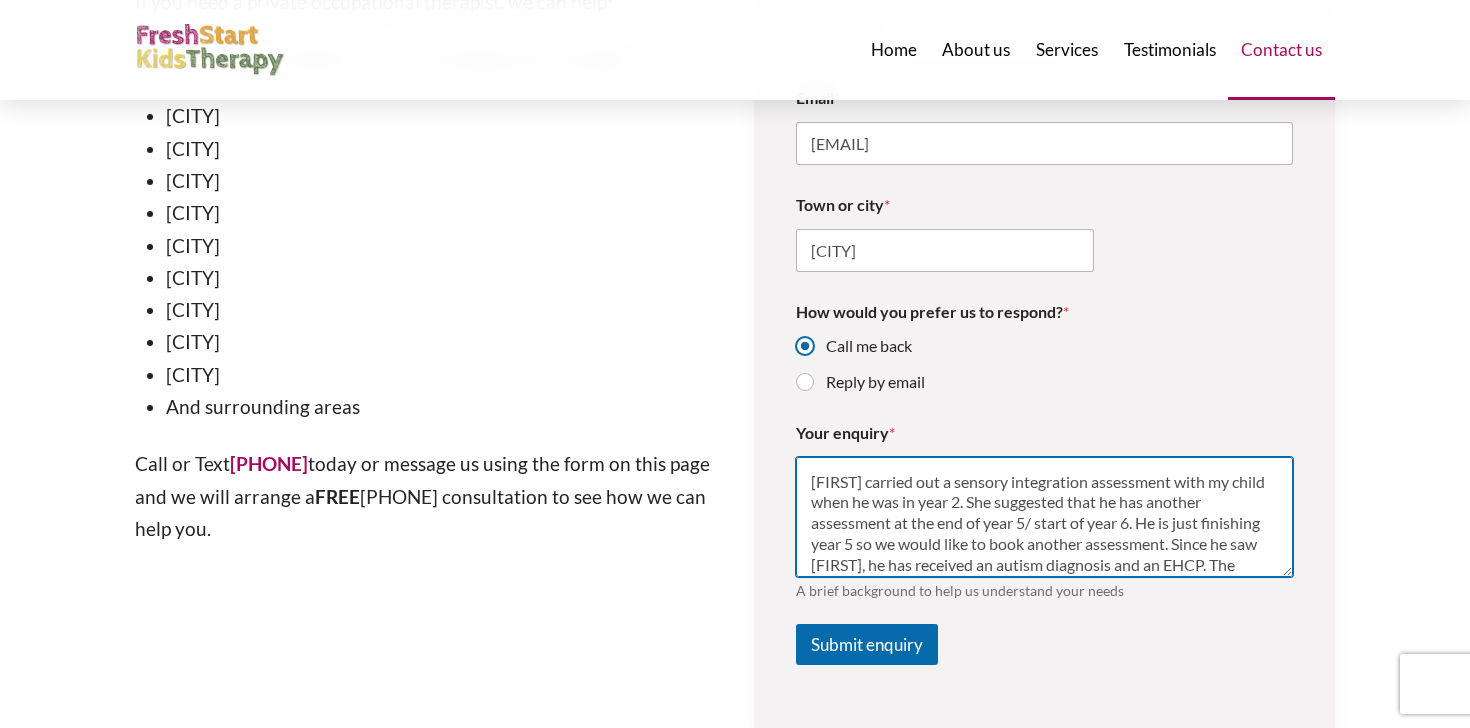 scroll, scrollTop: 20, scrollLeft: 0, axis: vertical 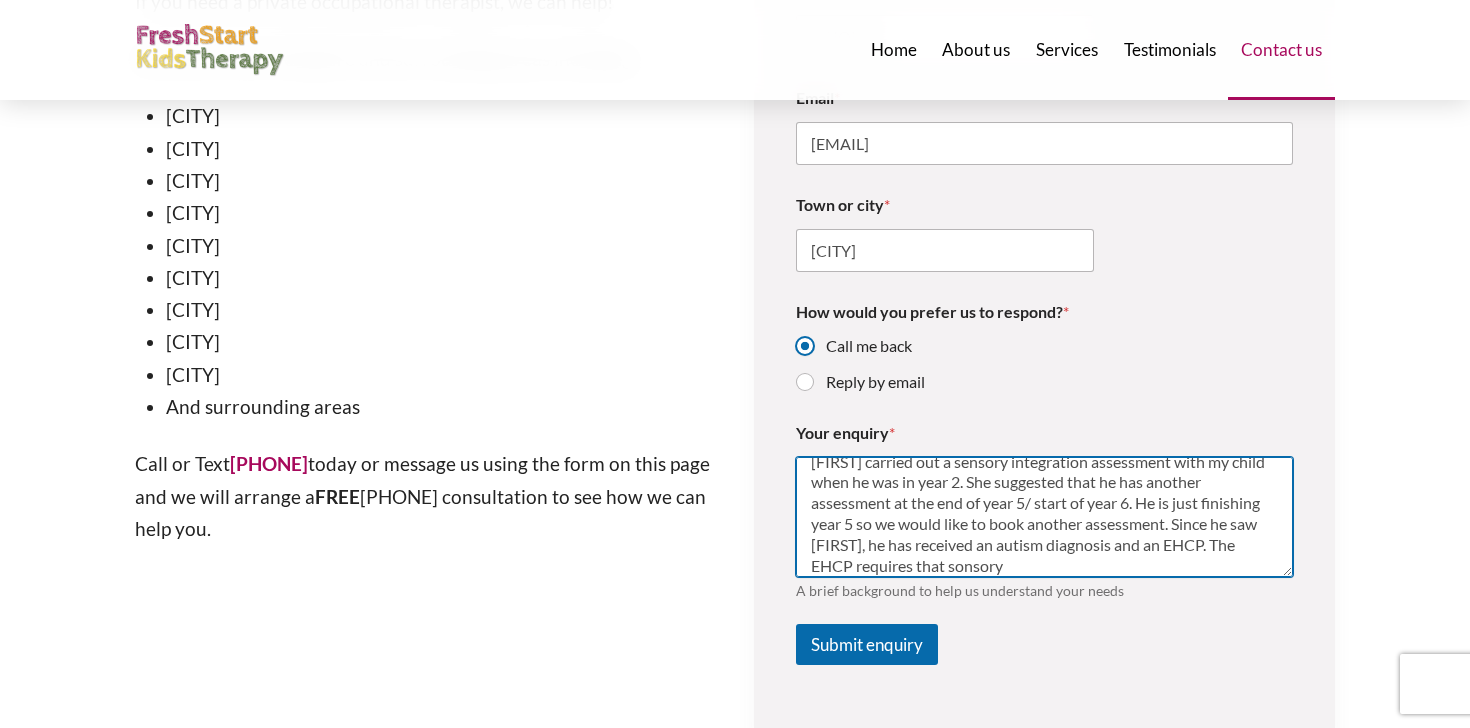 click on "[FIRST] carried out a sensory integration assessment with my child when he was in year 2. She suggested that he has another assessment at the end of year 5/ start of year 6. He is just finishing year 5 so we would like to book another assessment. Since he saw [FIRST], he has received an autism diagnosis and an EHCP. The EHCP requires that sonsory" at bounding box center (1044, 517) 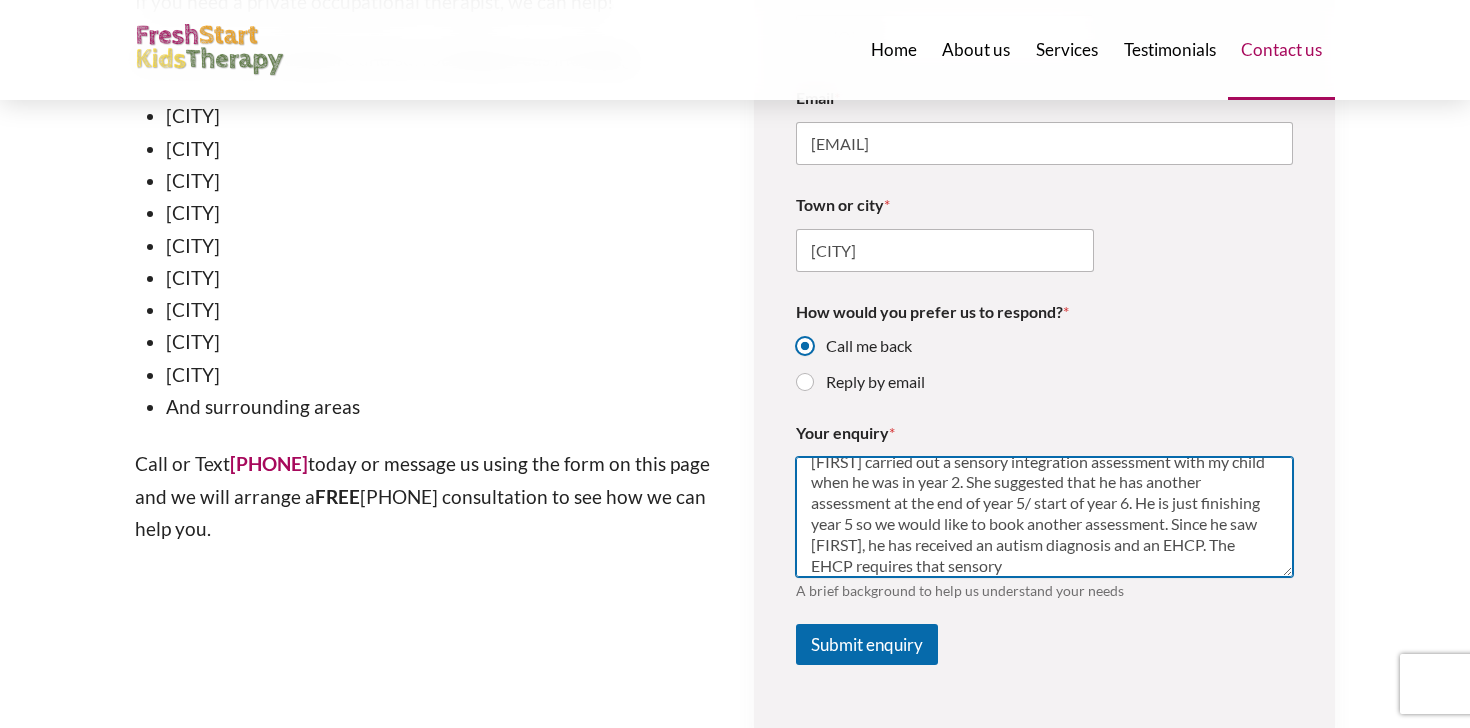 click on "[FIRST] carried out a sensory integration assessment with my child when he was in year 2. She suggested that he has another assessment at the end of year 5/ start of year 6. He is just finishing year 5 so we would like to book another assessment. Since he saw [FIRST], he has received an autism diagnosis and an EHCP. The EHCP requires that sensory" at bounding box center [1044, 517] 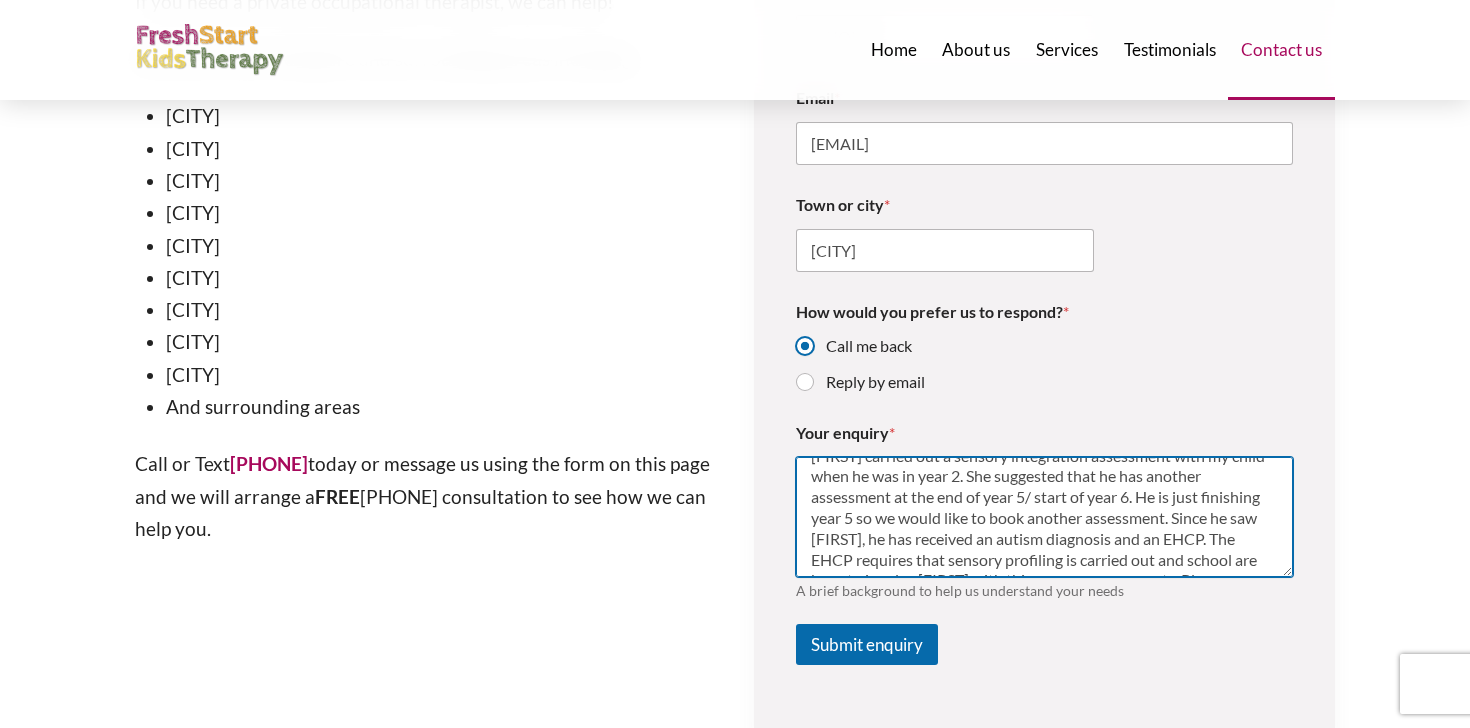 scroll, scrollTop: 0, scrollLeft: 0, axis: both 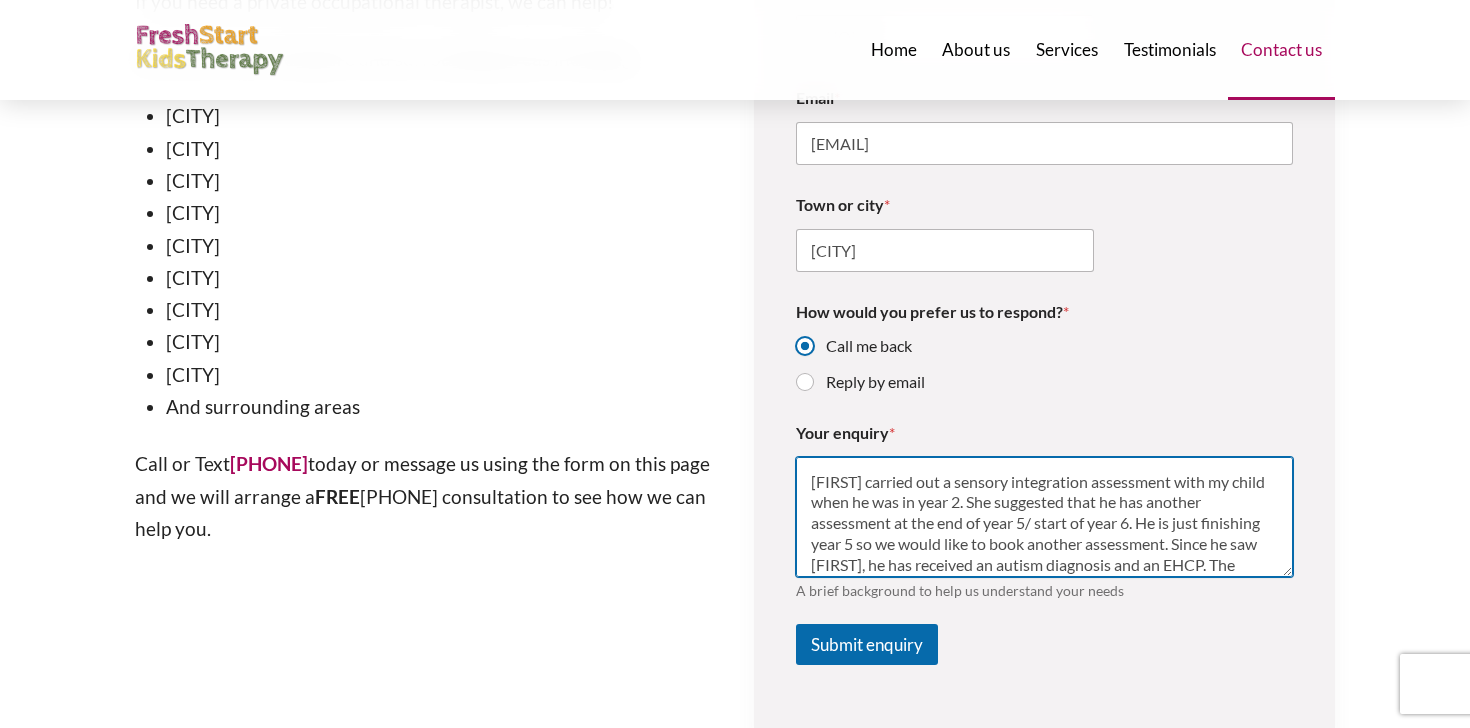 click on "[FIRST] carried out a sensory integration assessment with my child when he was in year 2. She suggested that he has another assessment at the end of year 5/ start of year 6. He is just finishing year 5 so we would like to book another assessment. Since he saw [FIRST], he has received an autism diagnosis and an EHCP. The EHCP requires that sensory profiling is carried out and school are keen to involve [FIRST] with this, as are we as parents. Please contact me either by phone or email to discuss the type of assessment needed and to arrange. Many thanks, [LAST]." at bounding box center [1044, 517] 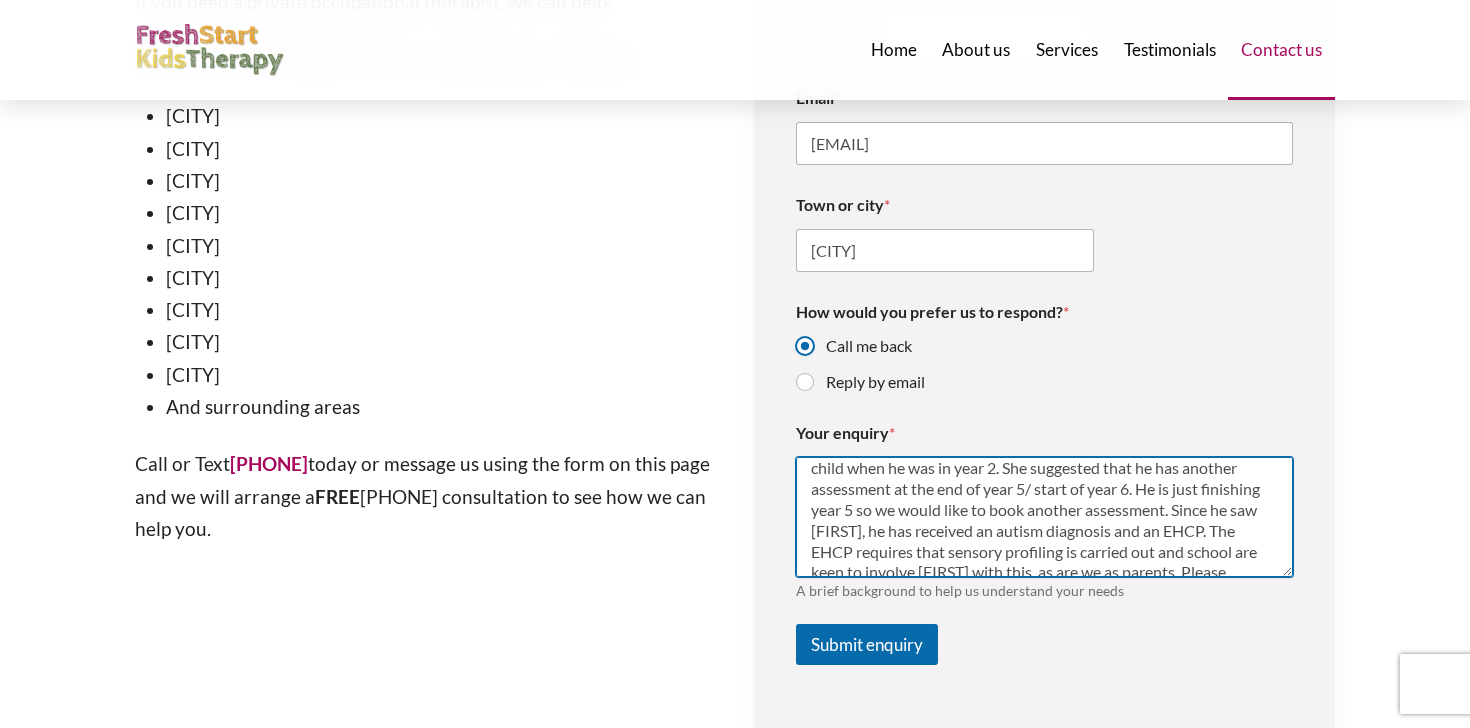 scroll, scrollTop: 36, scrollLeft: 0, axis: vertical 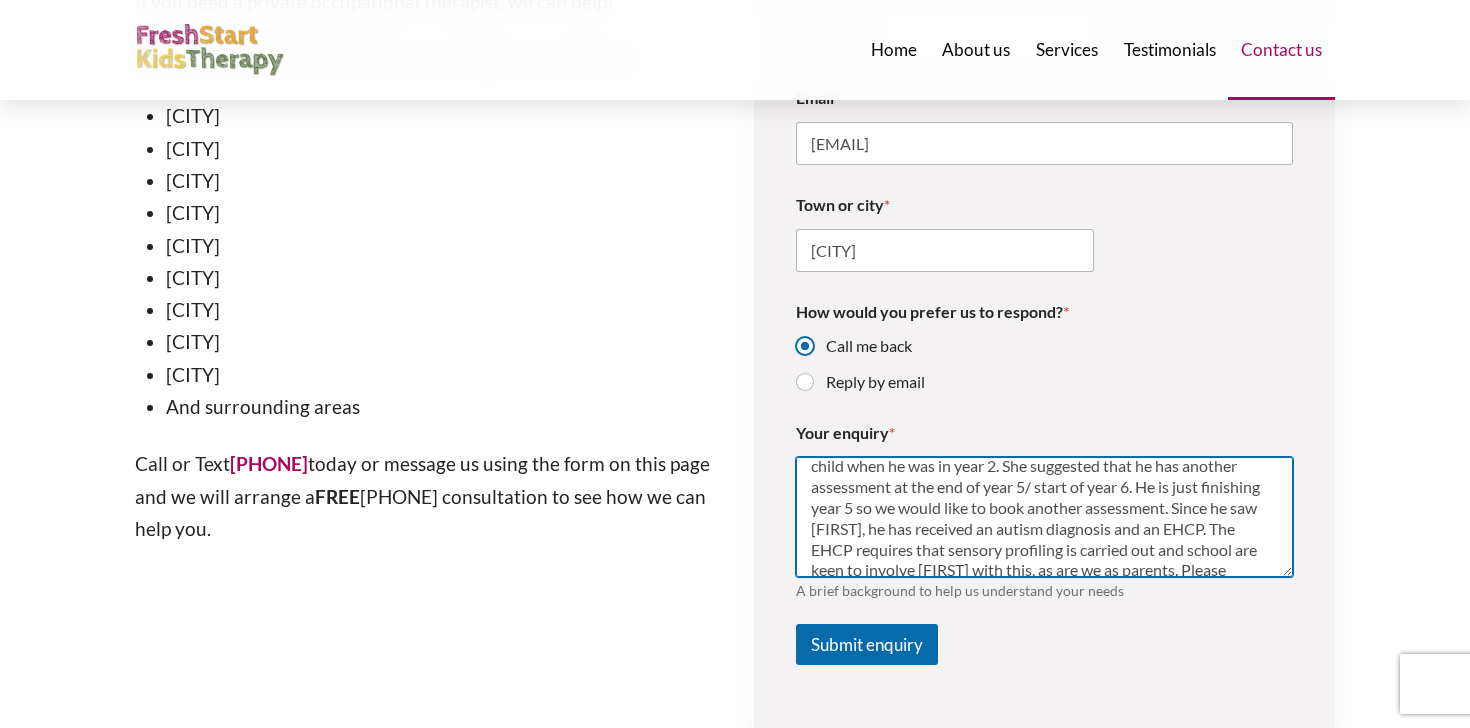 click on "Hi, [FIRST] carried out a sensory integration assessment with my child when he was in year 2. She suggested that he has another assessment at the end of year 5/ start of year 6. He is just finishing year 5 so we would like to book another assessment. Since he saw [FIRST], he has received an autism diagnosis and an EHCP. The EHCP requires that sensory profiling is carried out and school are keen to involve [FIRST] with this, as are we as parents. Please contact me either by phone or email to discuss the type of assessment needed and to arrange. Many thanks, [LAST]." at bounding box center [1044, 517] 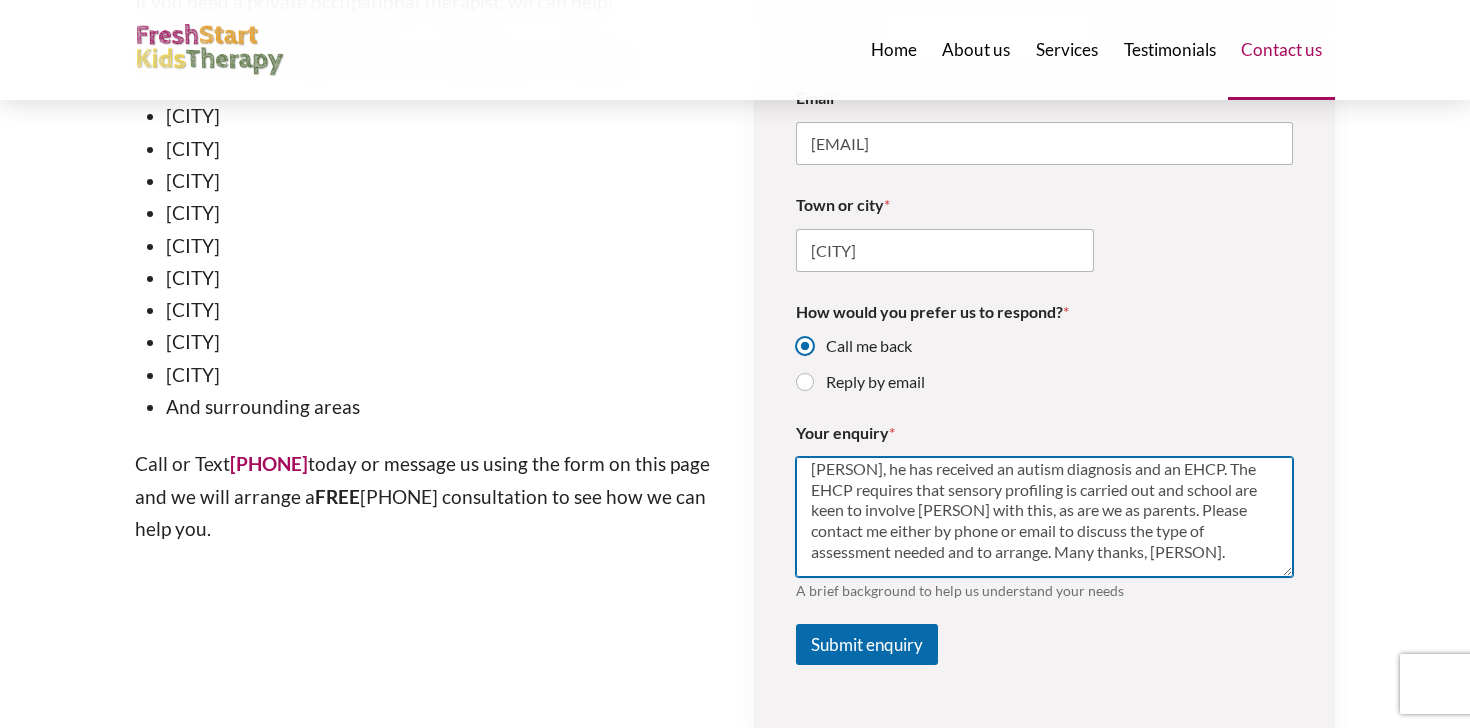 scroll, scrollTop: 96, scrollLeft: 0, axis: vertical 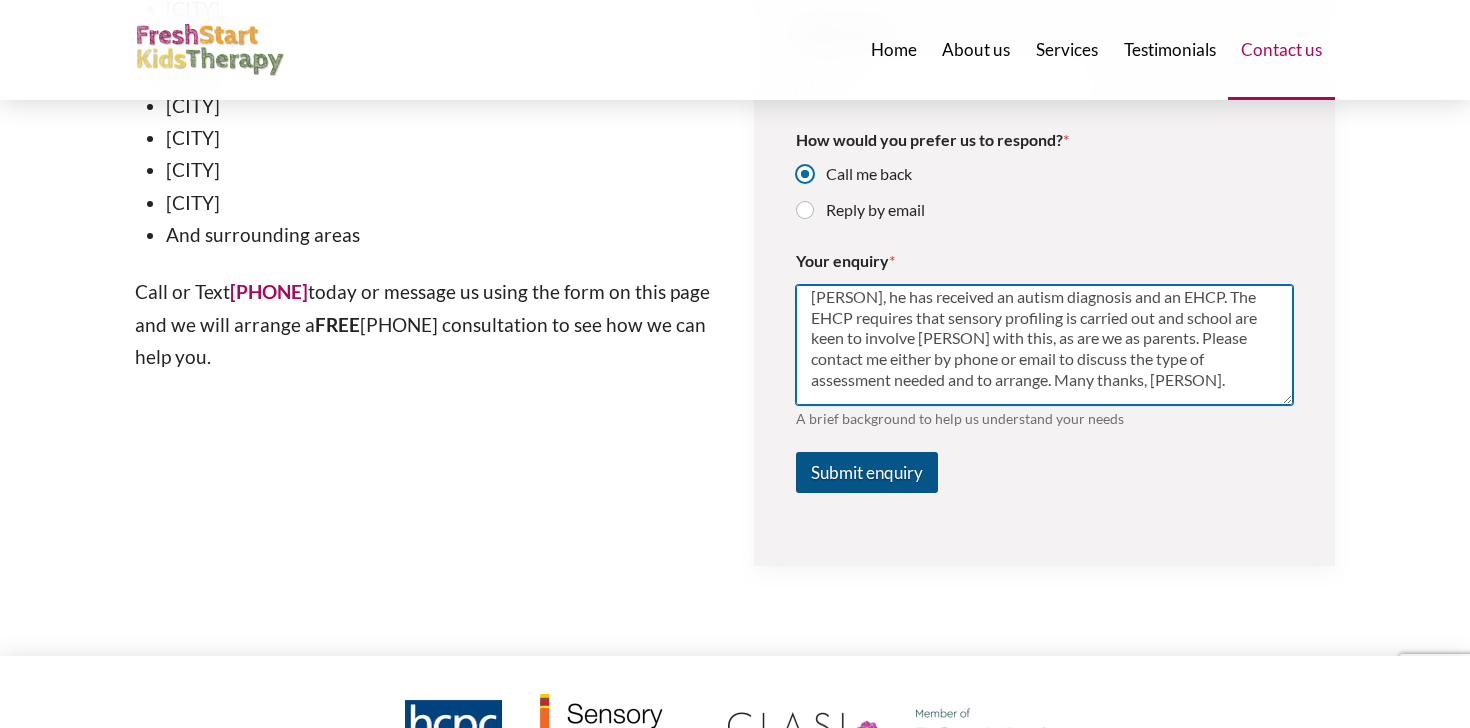 type on "Hi, [PERSON] carried out a sensory integration assessment with my child when he was in year 2. She suggested that he has another assessment at the end of year 5/start of year 6. He is just finishing year 5 so we would like to book another assessment. Since he saw [PERSON], he has received an autism diagnosis and an EHCP. The EHCP requires that sensory profiling is carried out and school are keen to involve [PERSON] with this, as are we as parents. Please contact me either by phone or email to discuss the type of assessment needed and to arrange. Many thanks, [PERSON]." 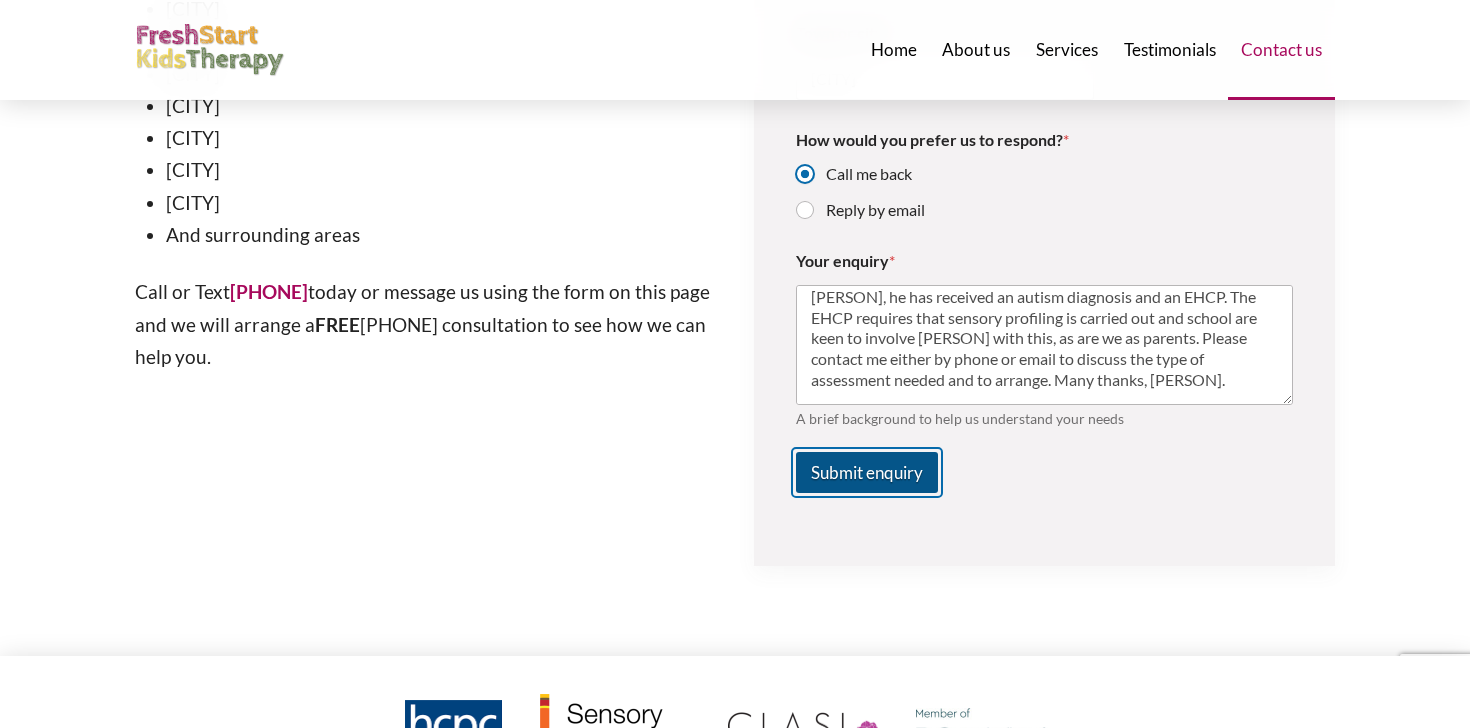 click on "Submit enquiry" at bounding box center (867, 472) 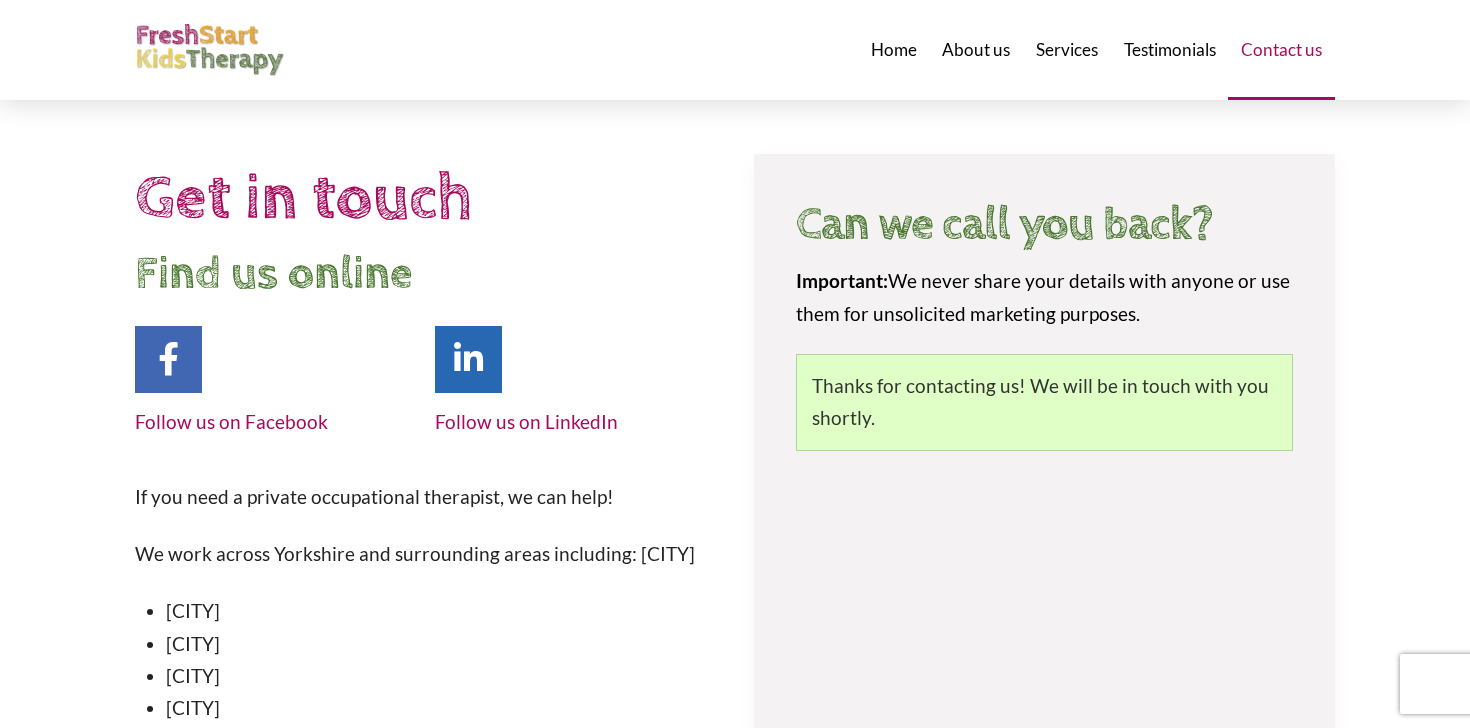 scroll, scrollTop: 0, scrollLeft: 0, axis: both 